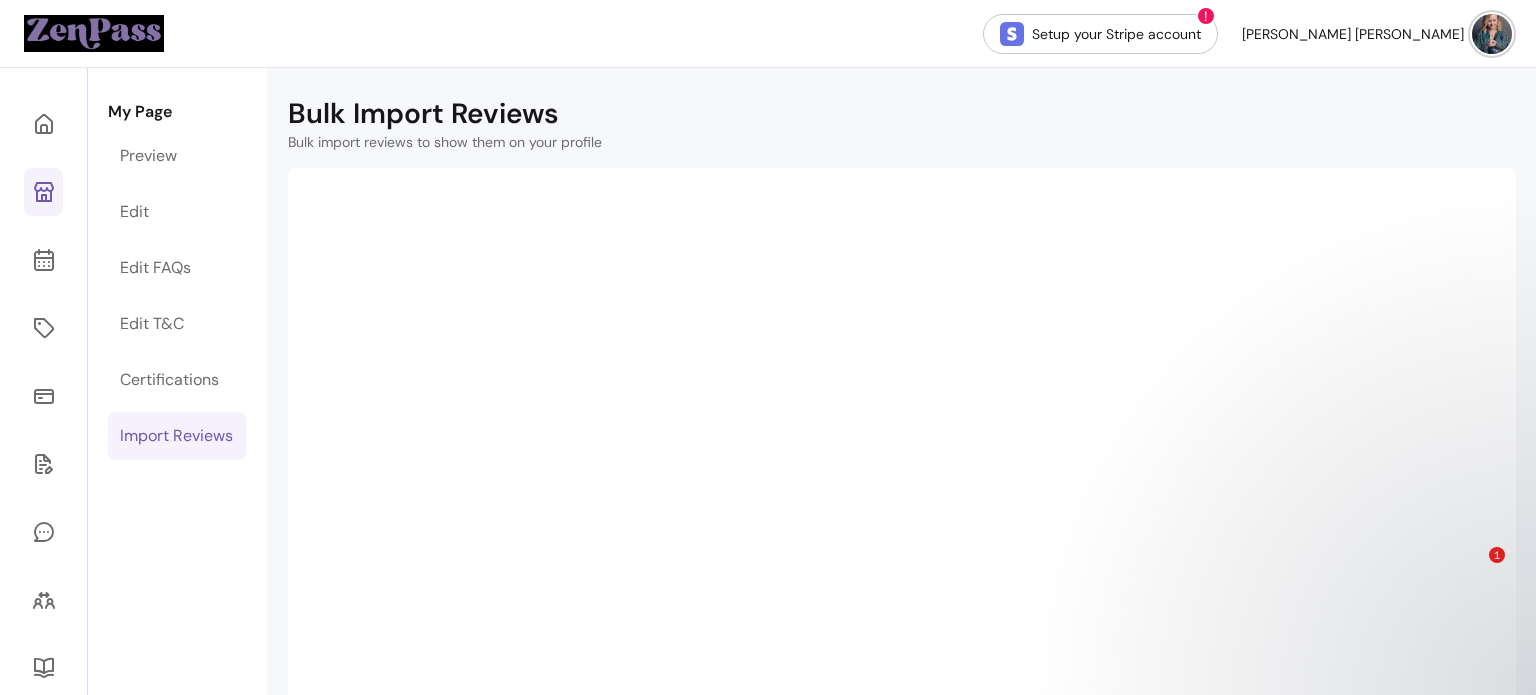scroll, scrollTop: 0, scrollLeft: 0, axis: both 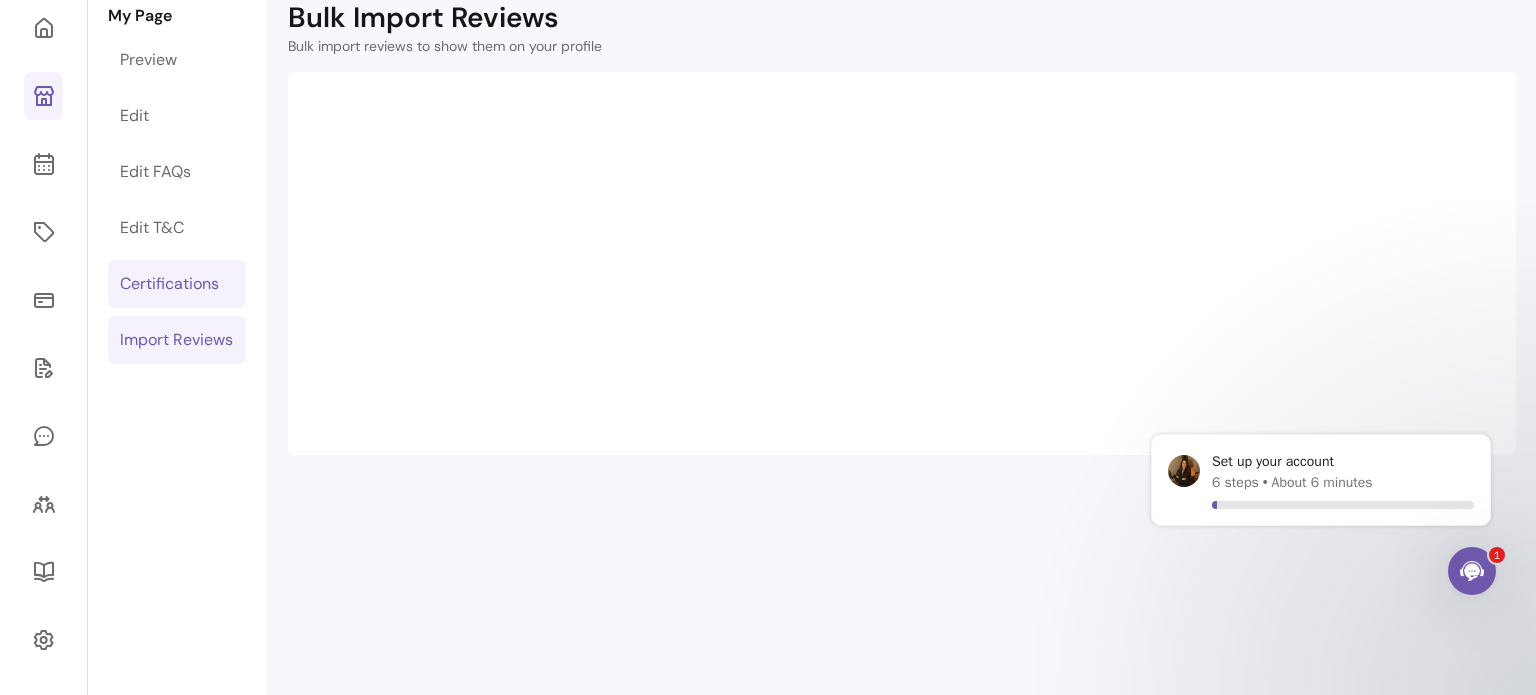 click on "Certifications" at bounding box center (169, 284) 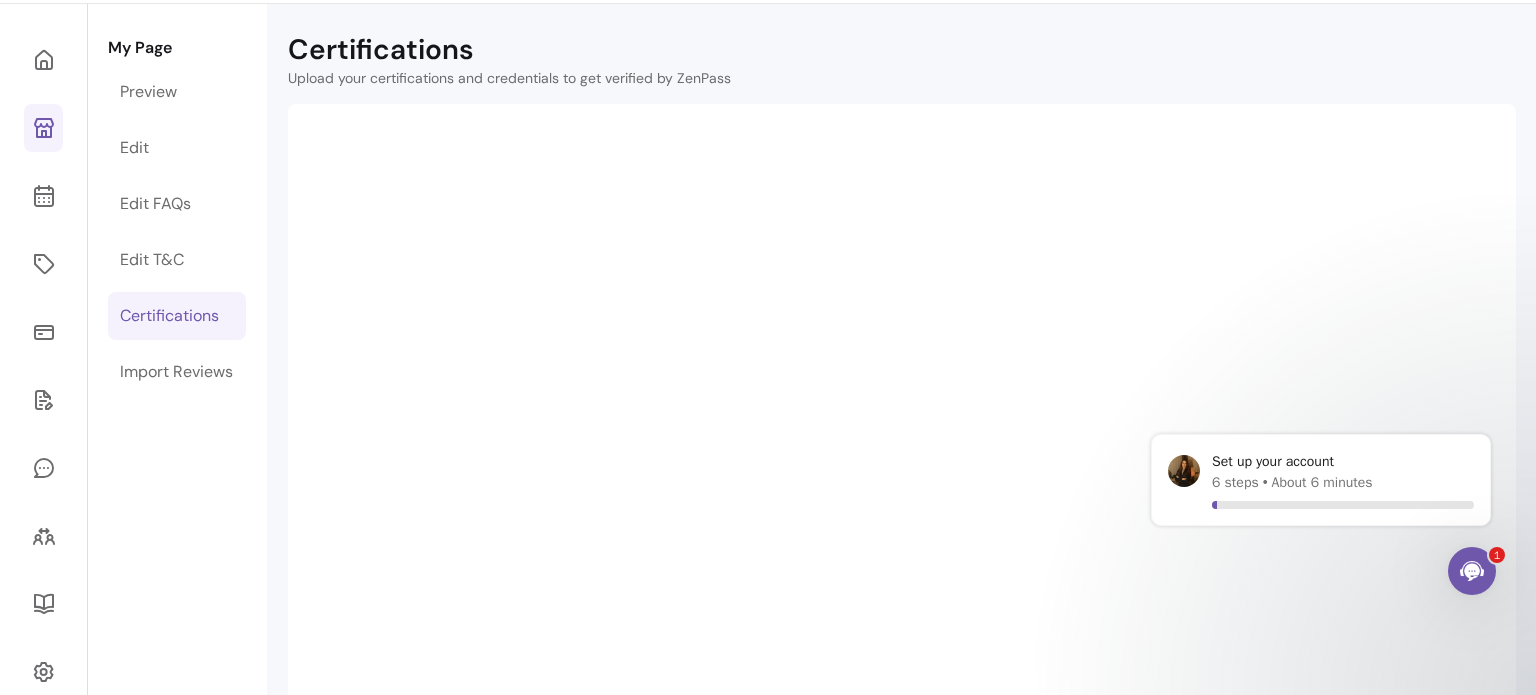 scroll, scrollTop: 0, scrollLeft: 0, axis: both 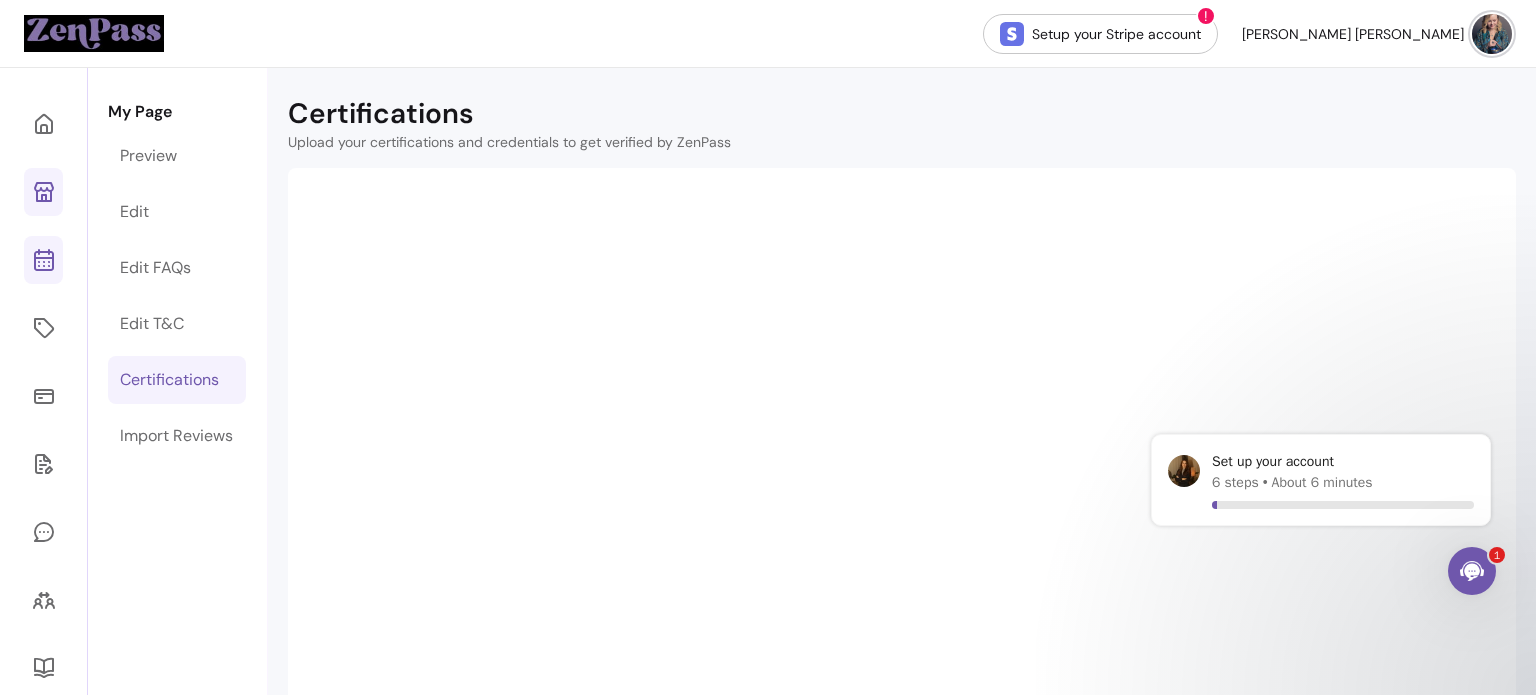 click 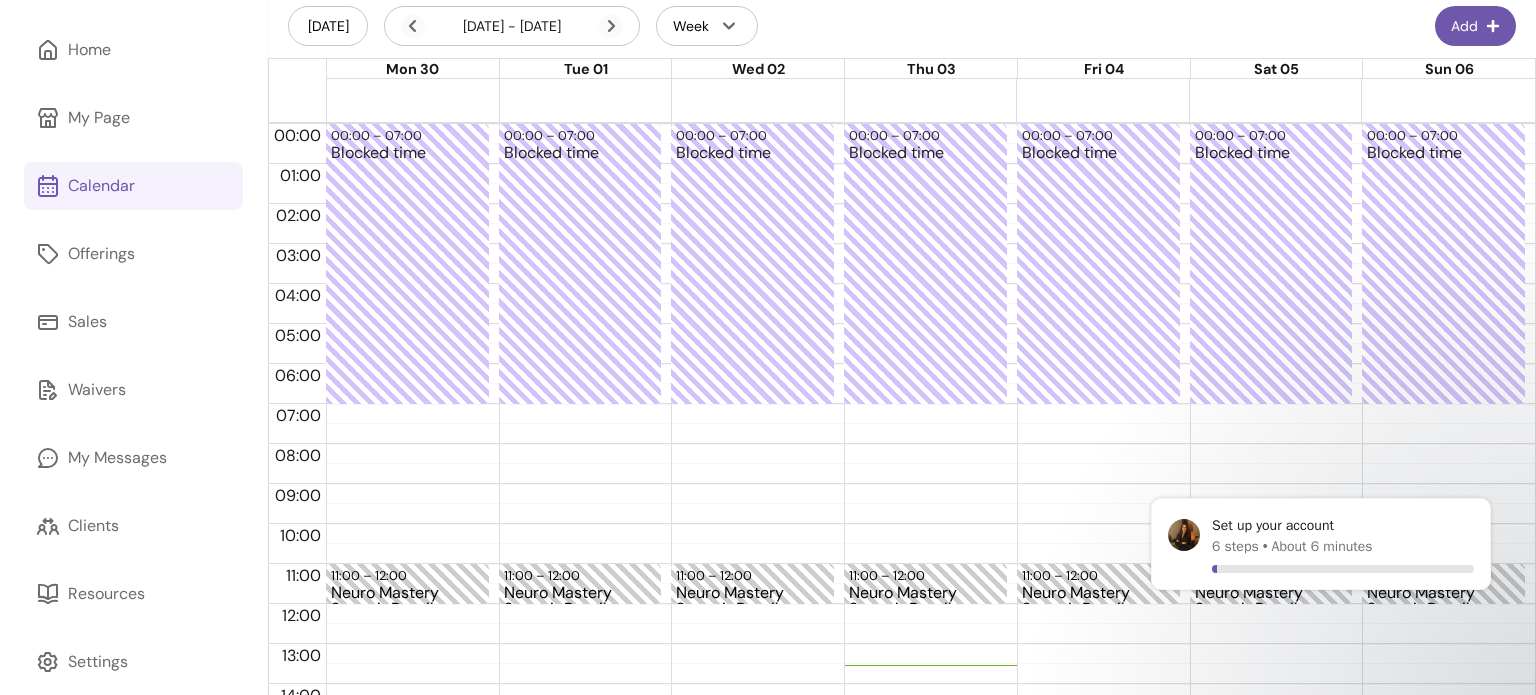 scroll, scrollTop: 0, scrollLeft: 0, axis: both 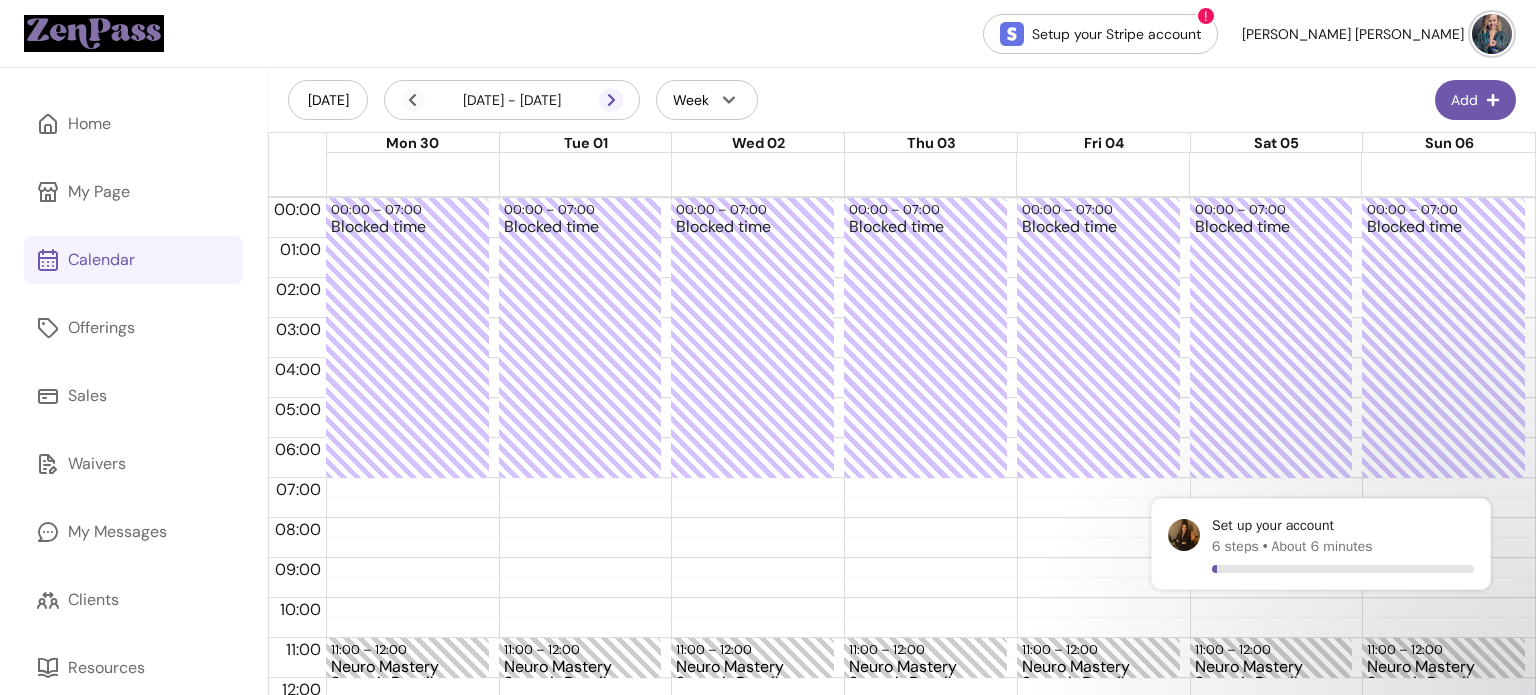 click 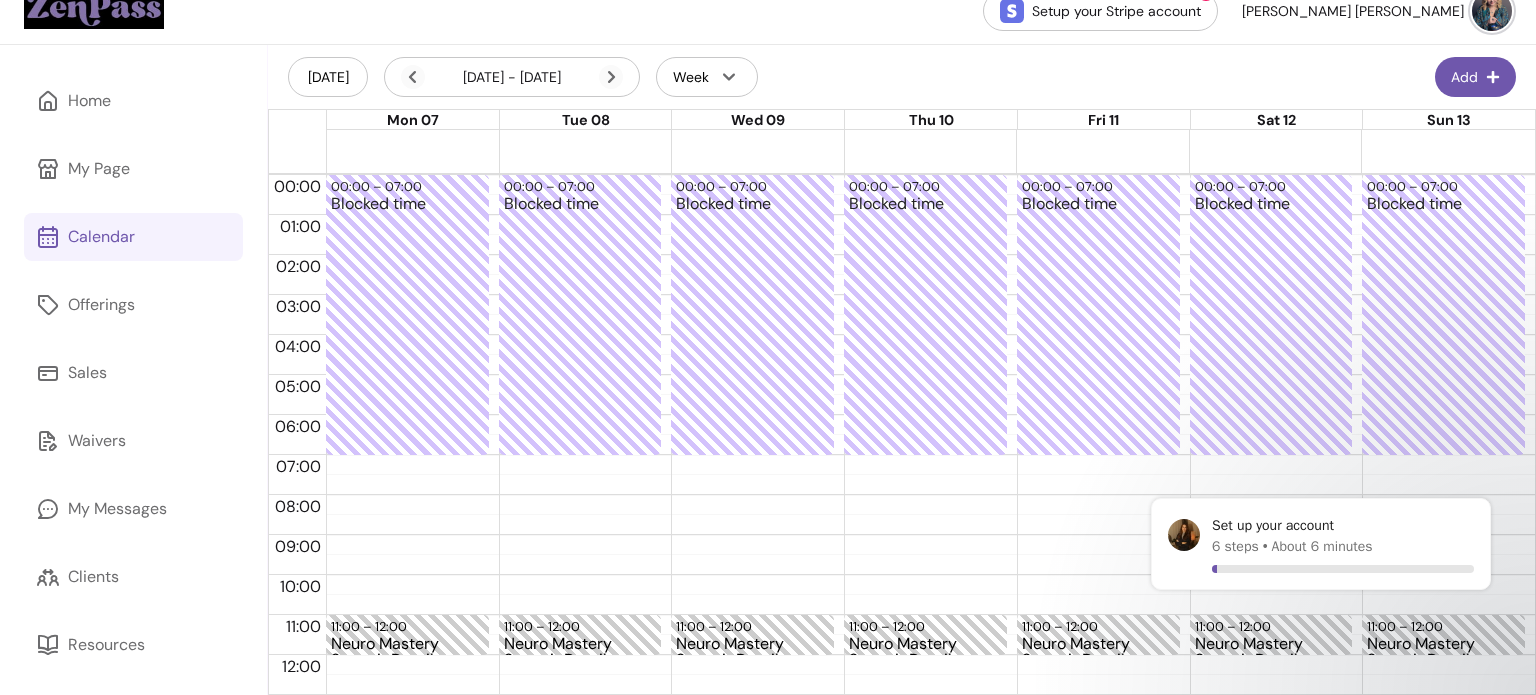 scroll, scrollTop: 14, scrollLeft: 0, axis: vertical 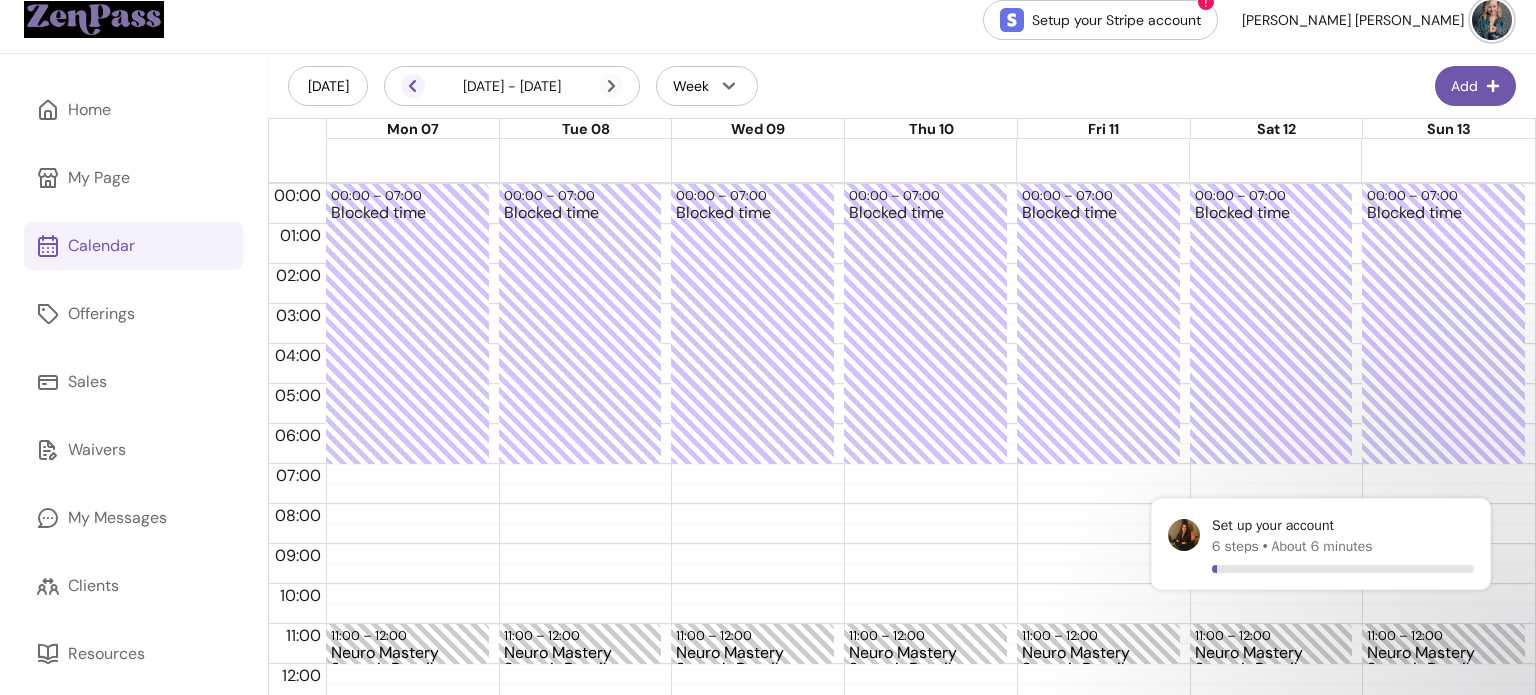 click 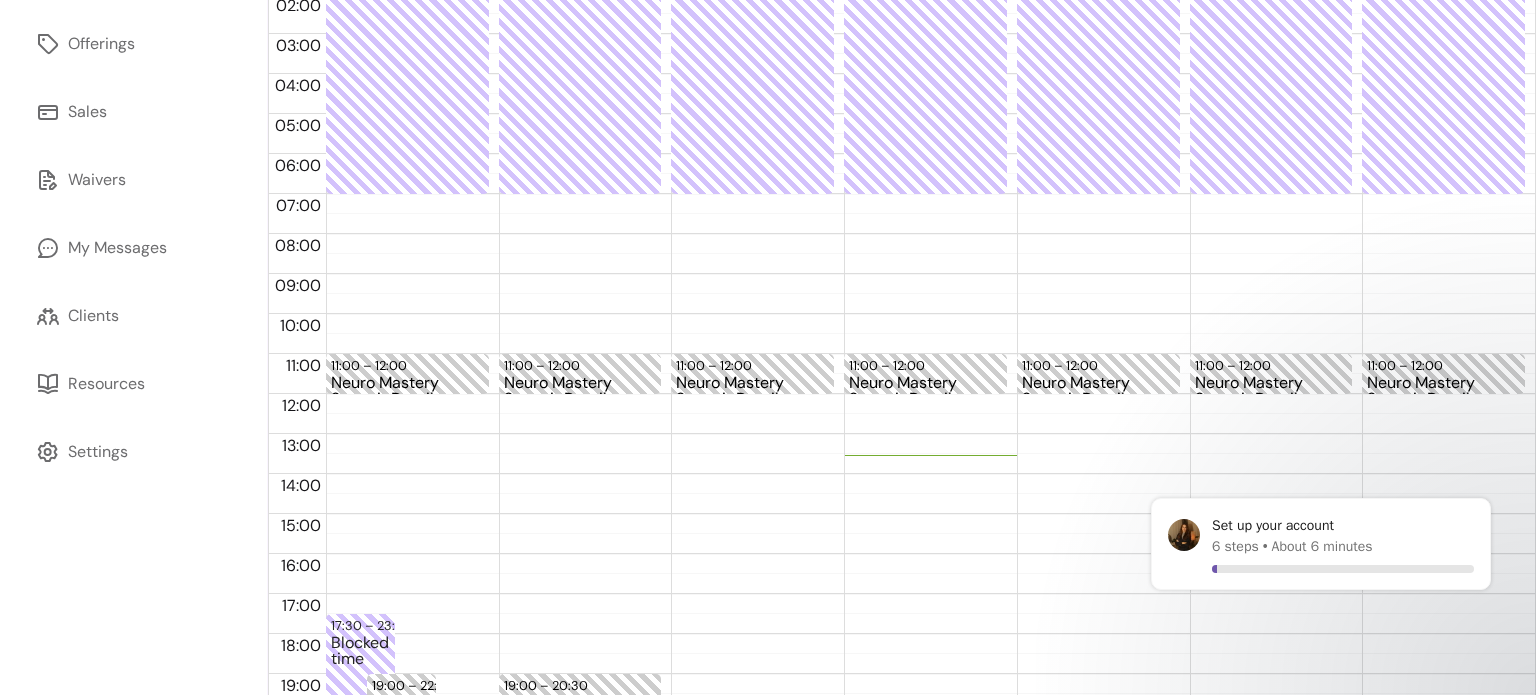 scroll, scrollTop: 284, scrollLeft: 0, axis: vertical 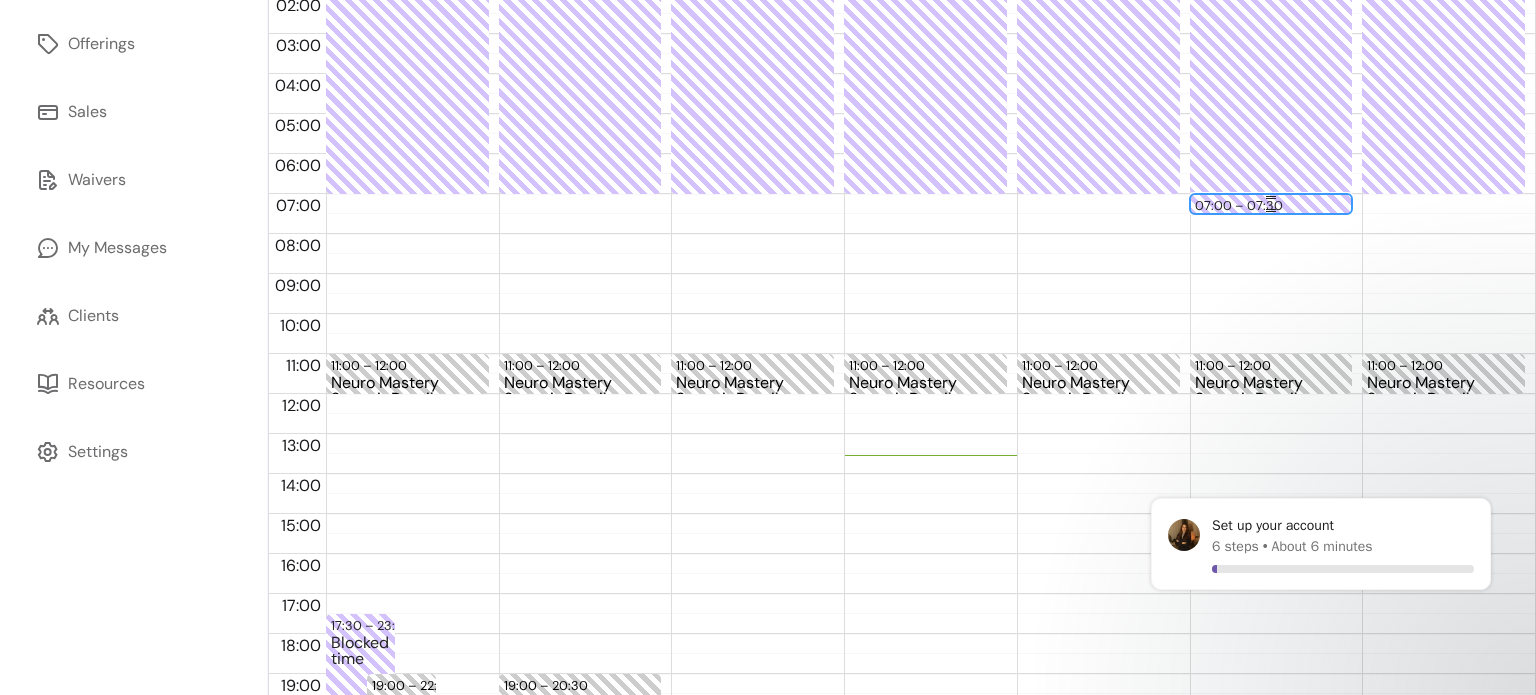 click on "07:00 – 07:30 Blocked time" at bounding box center (1271, 204) 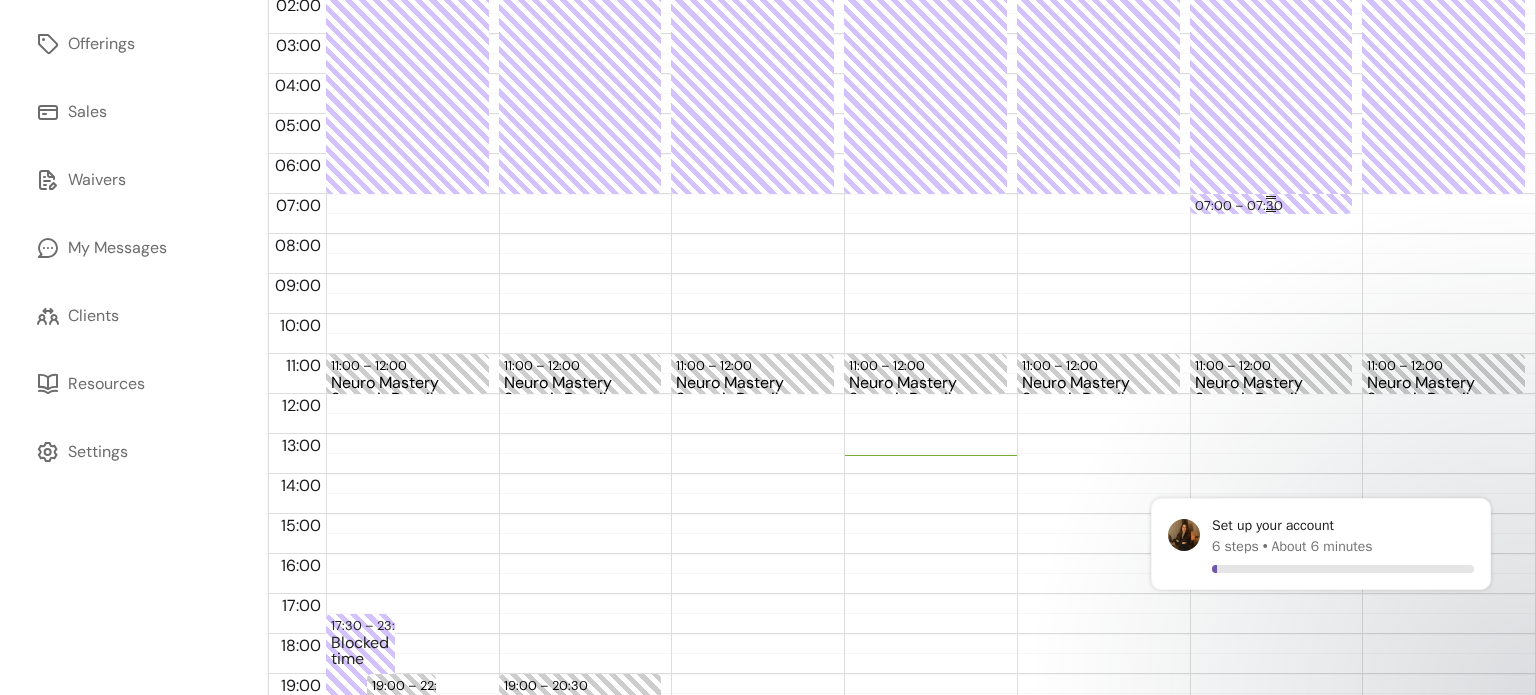 click on "Edit blocker Blocker type Single Recurrent Delete Update" at bounding box center (768, 347) 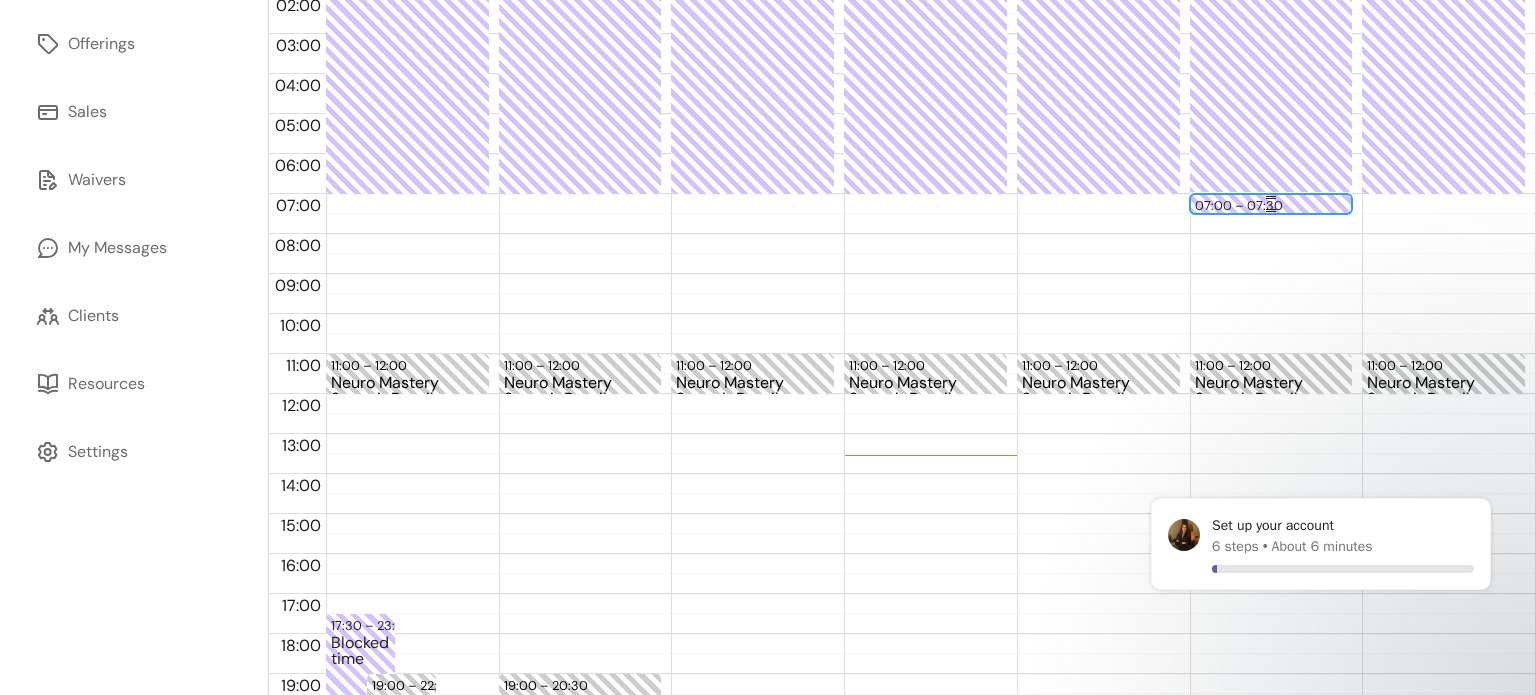 click on "07:00 – 07:30" at bounding box center (1271, 205) 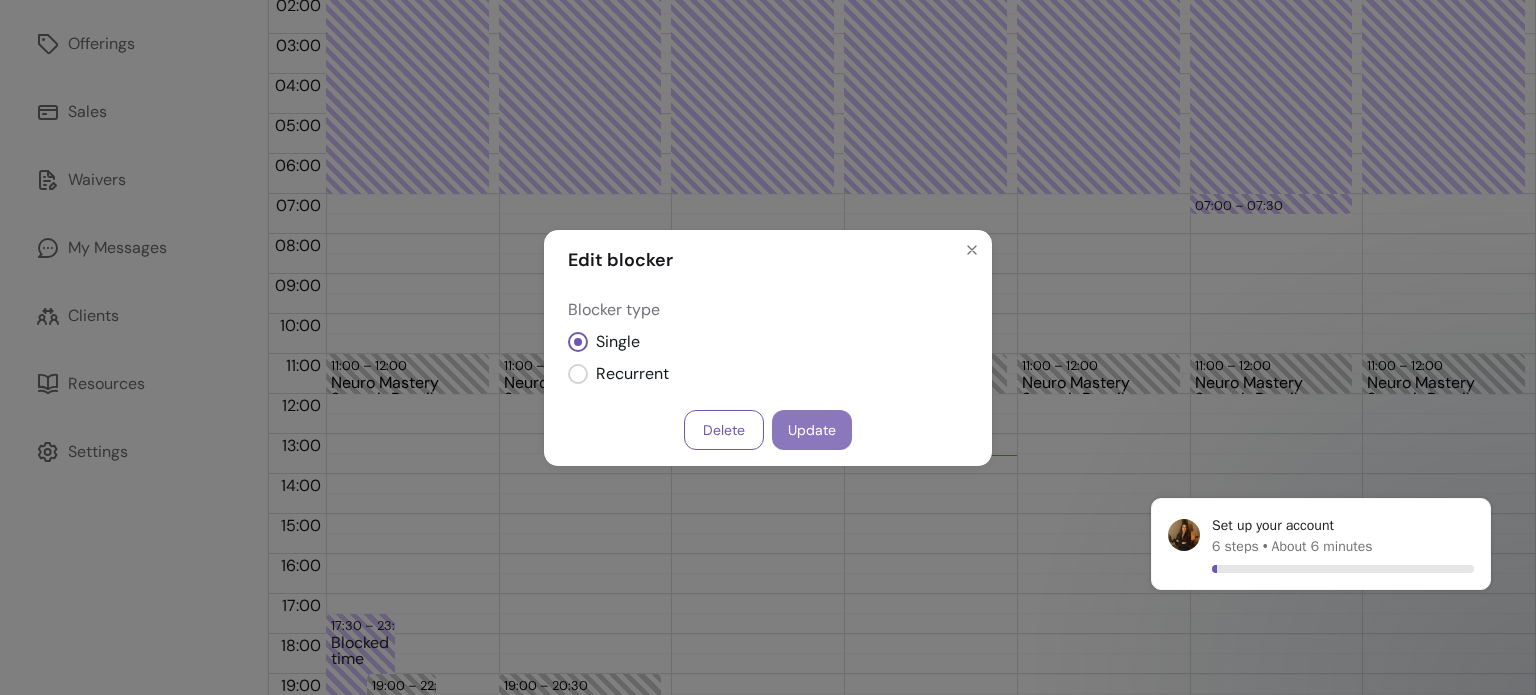 click on "Update" at bounding box center [812, 430] 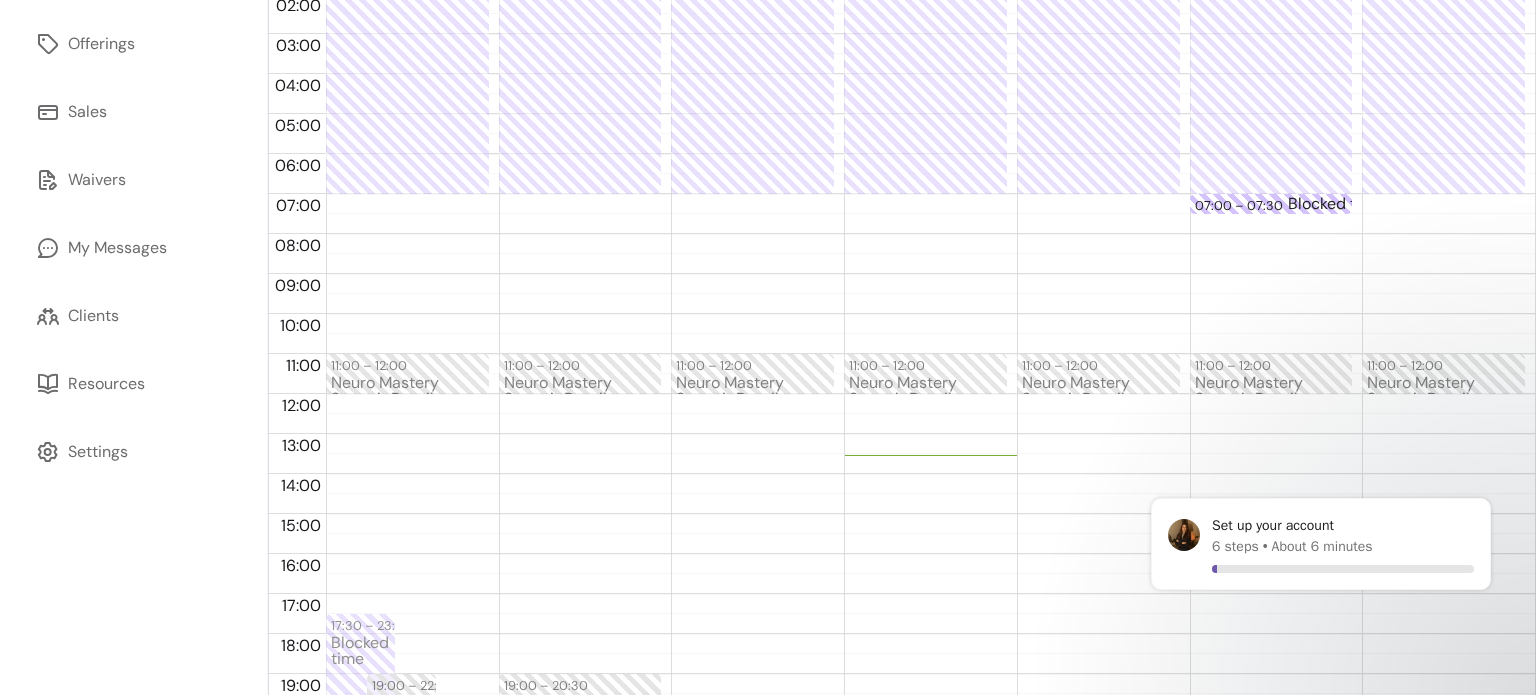 scroll, scrollTop: 280, scrollLeft: 0, axis: vertical 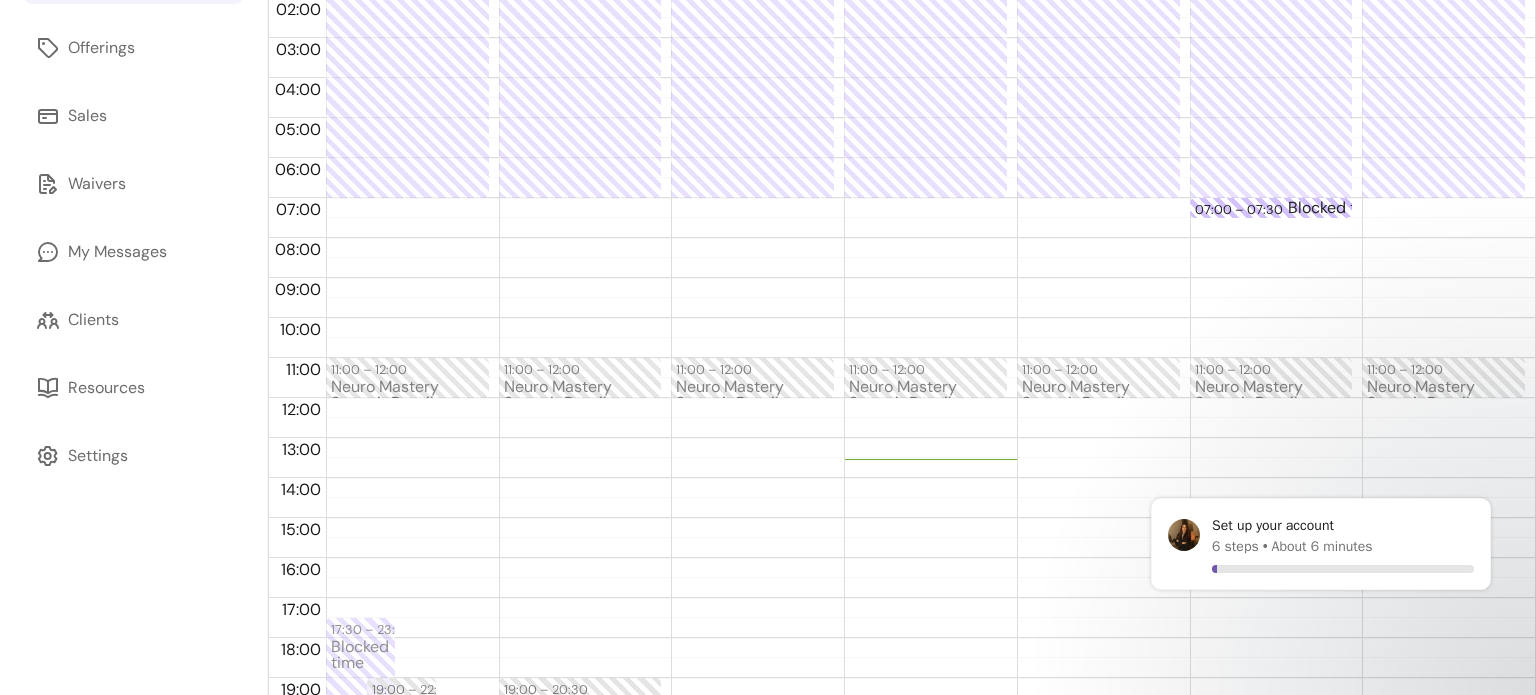 drag, startPoint x: 1261, startPoint y: 211, endPoint x: 1228, endPoint y: 217, distance: 33.54102 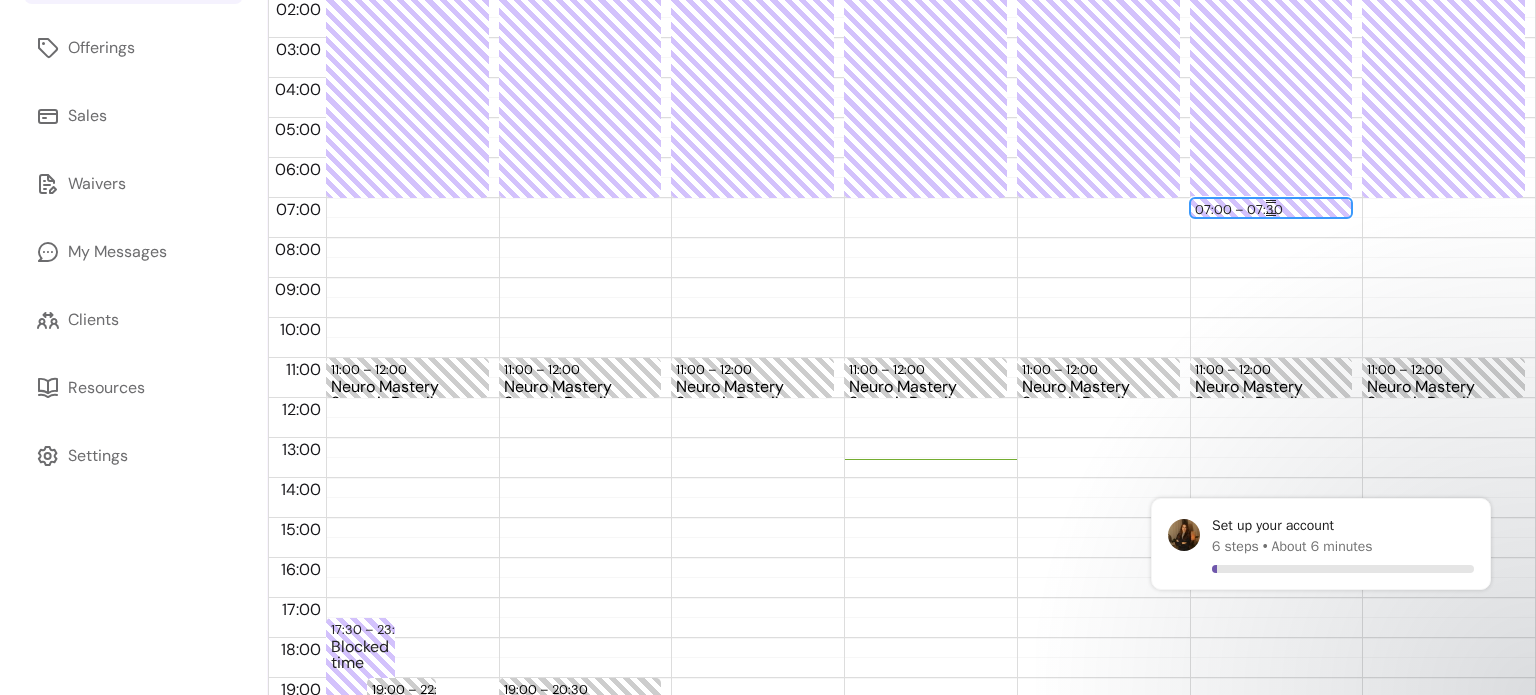 click on "07:00 – 07:30" at bounding box center [1271, 209] 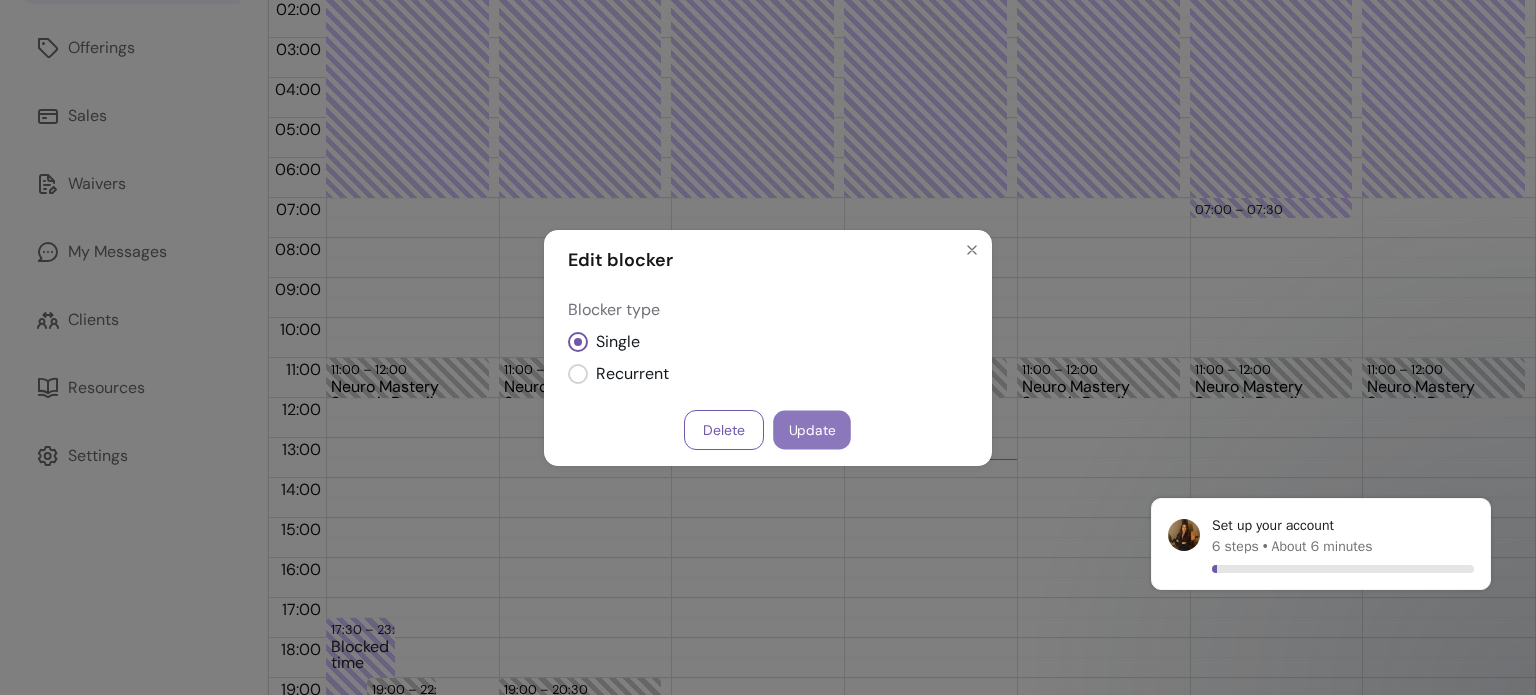 click on "Update" at bounding box center [812, 429] 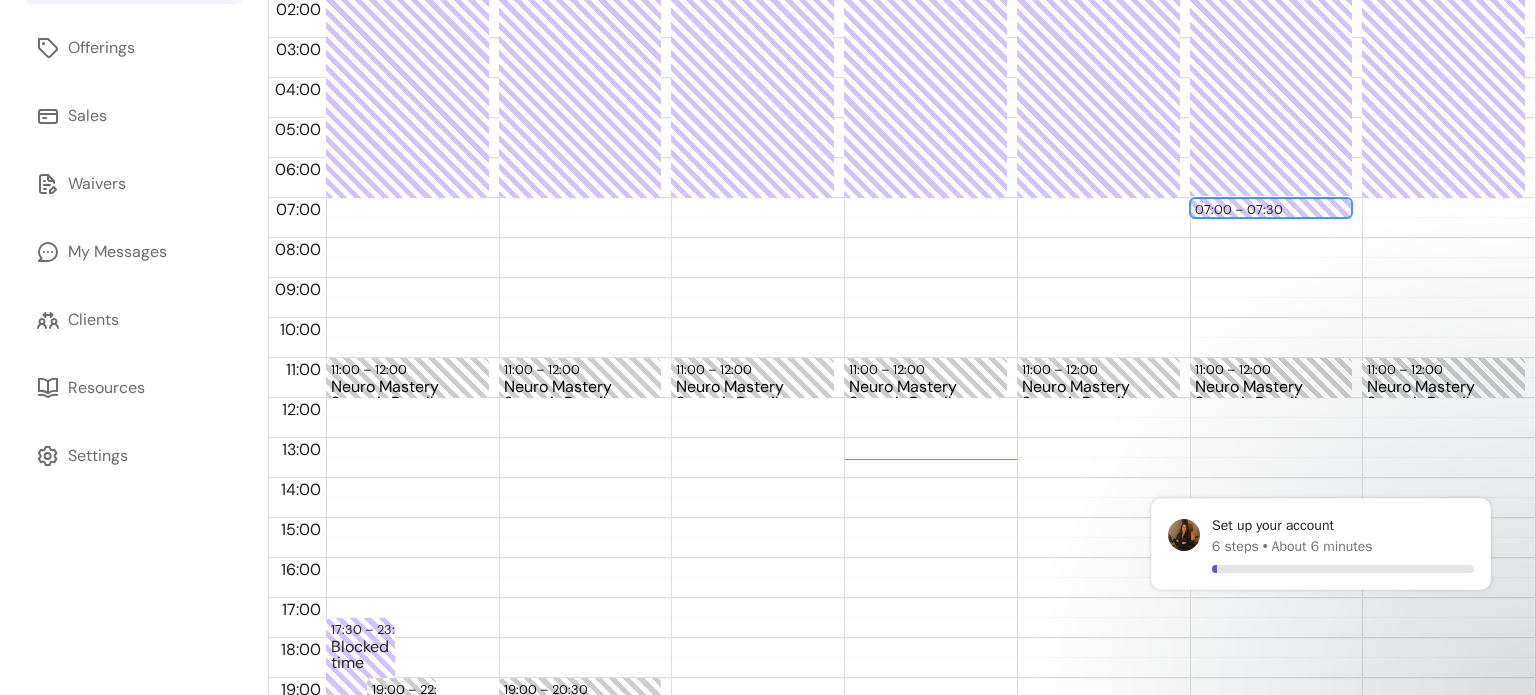 scroll, scrollTop: 0, scrollLeft: 0, axis: both 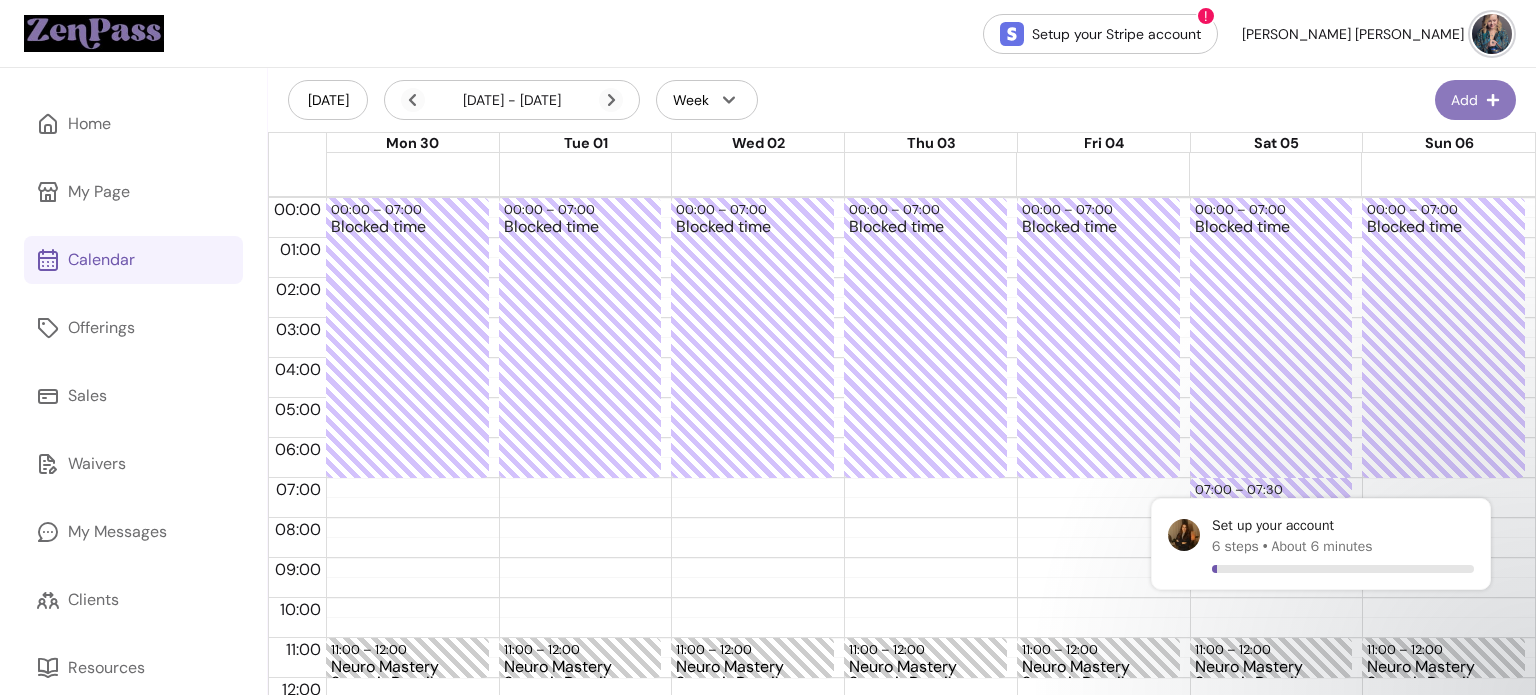 click on "Add" at bounding box center [1475, 100] 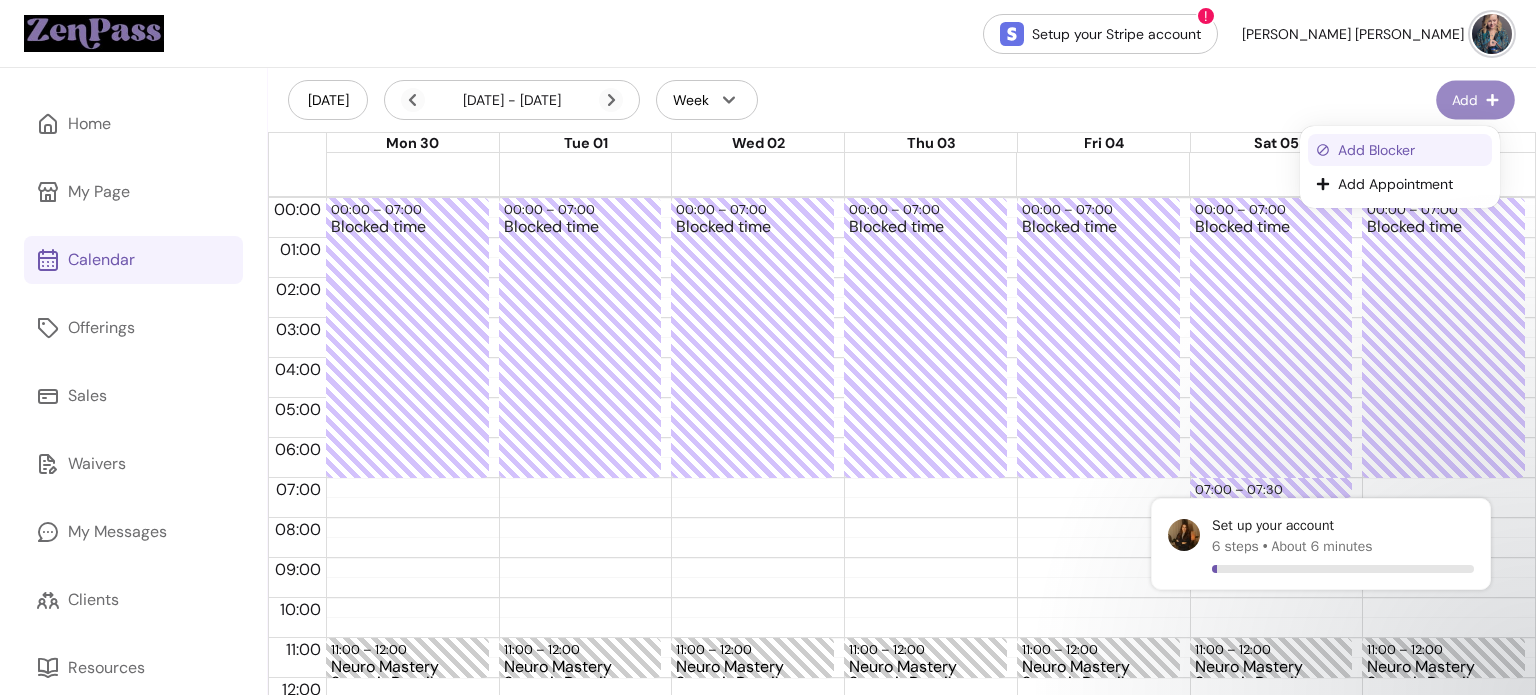 click on "Add Blocker" at bounding box center [1411, 150] 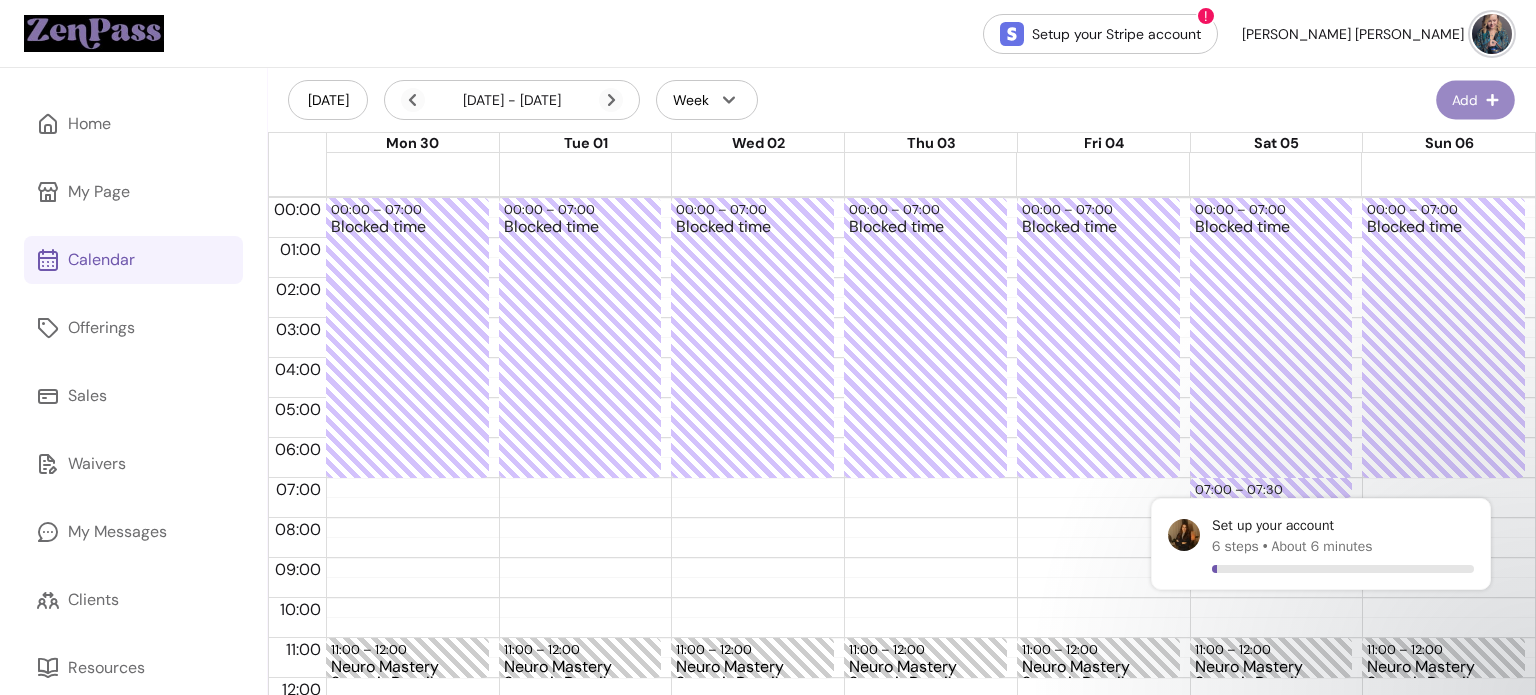 select on "*********" 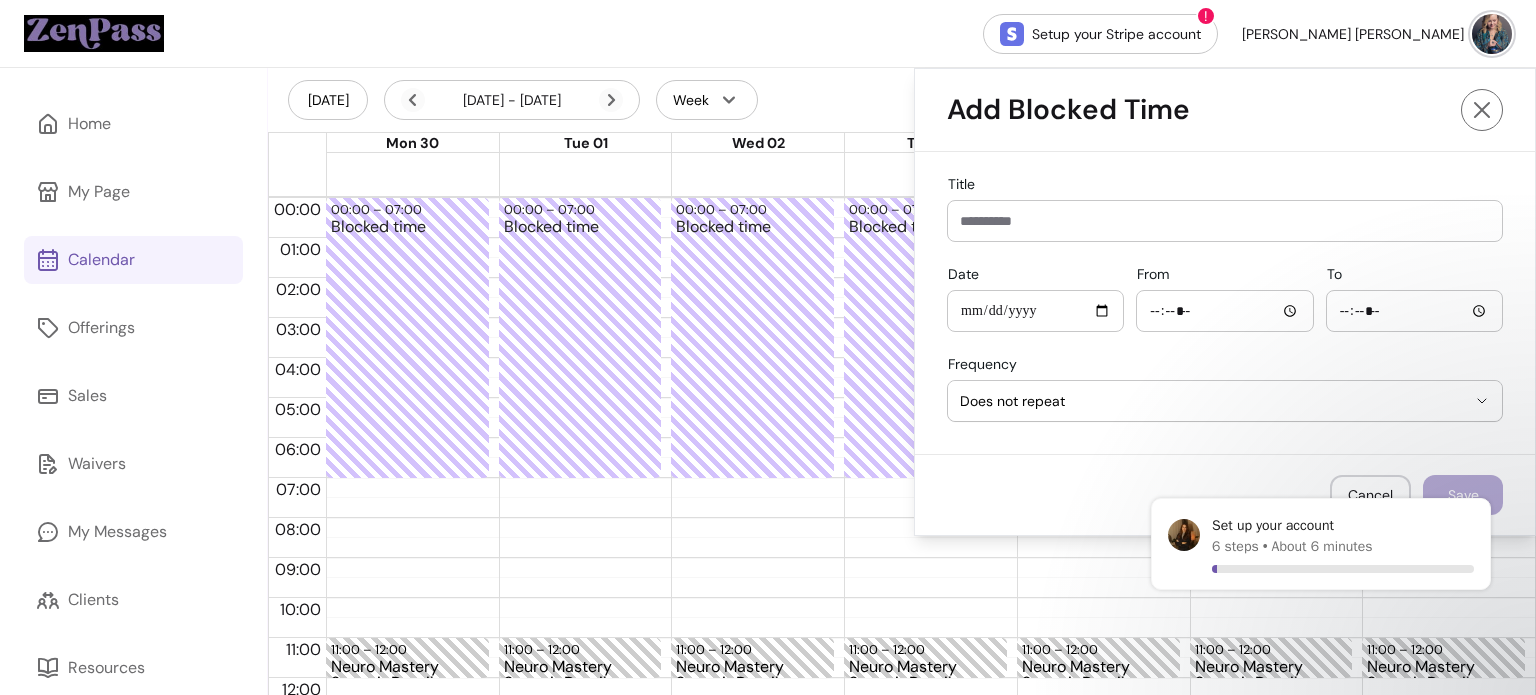 click on "Title" at bounding box center (1225, 221) 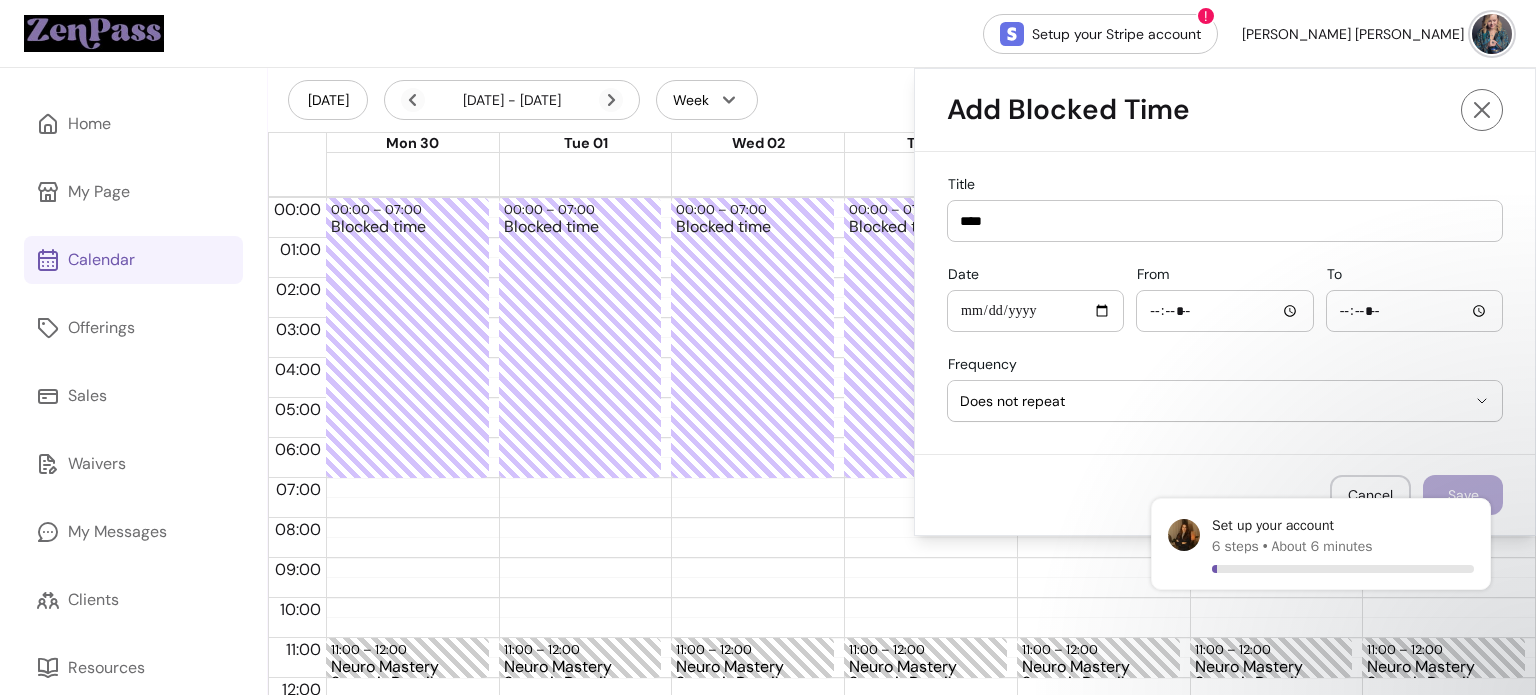 type on "****" 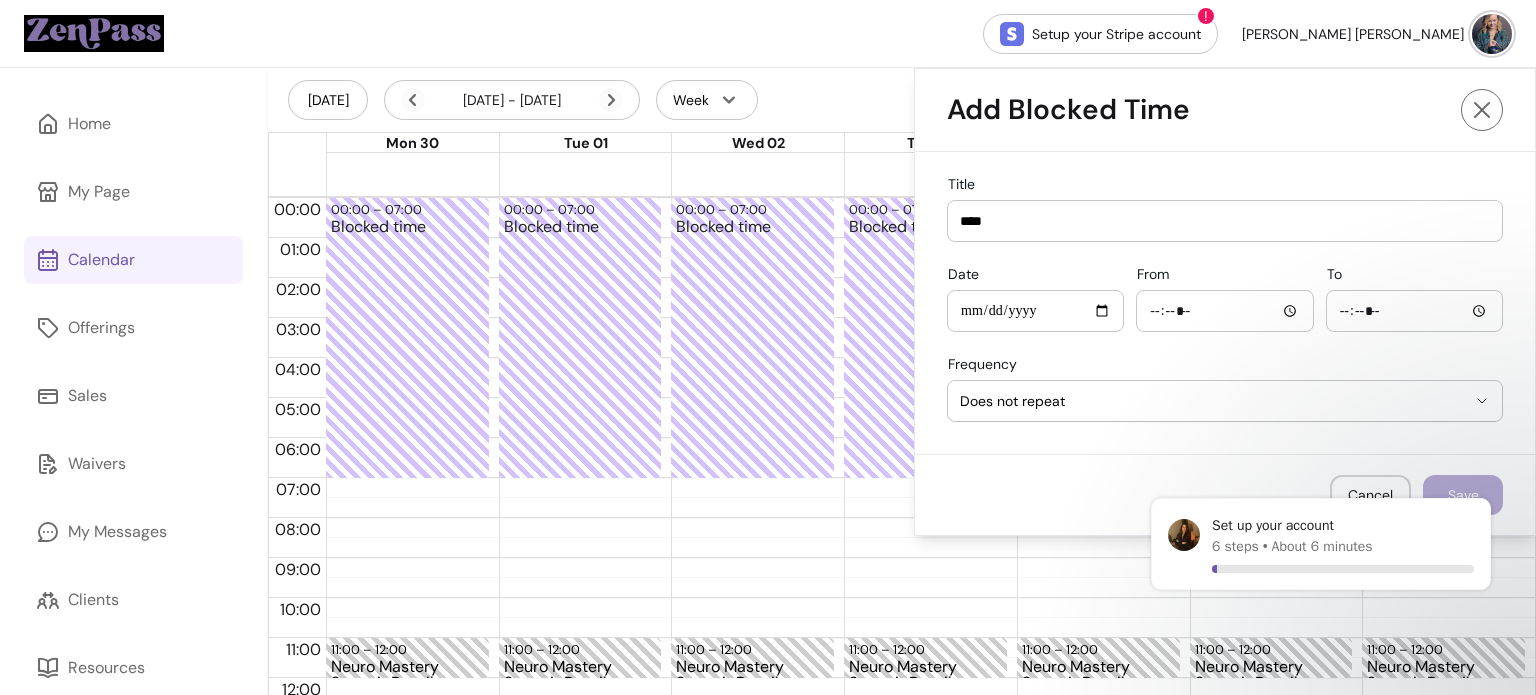 type on "**********" 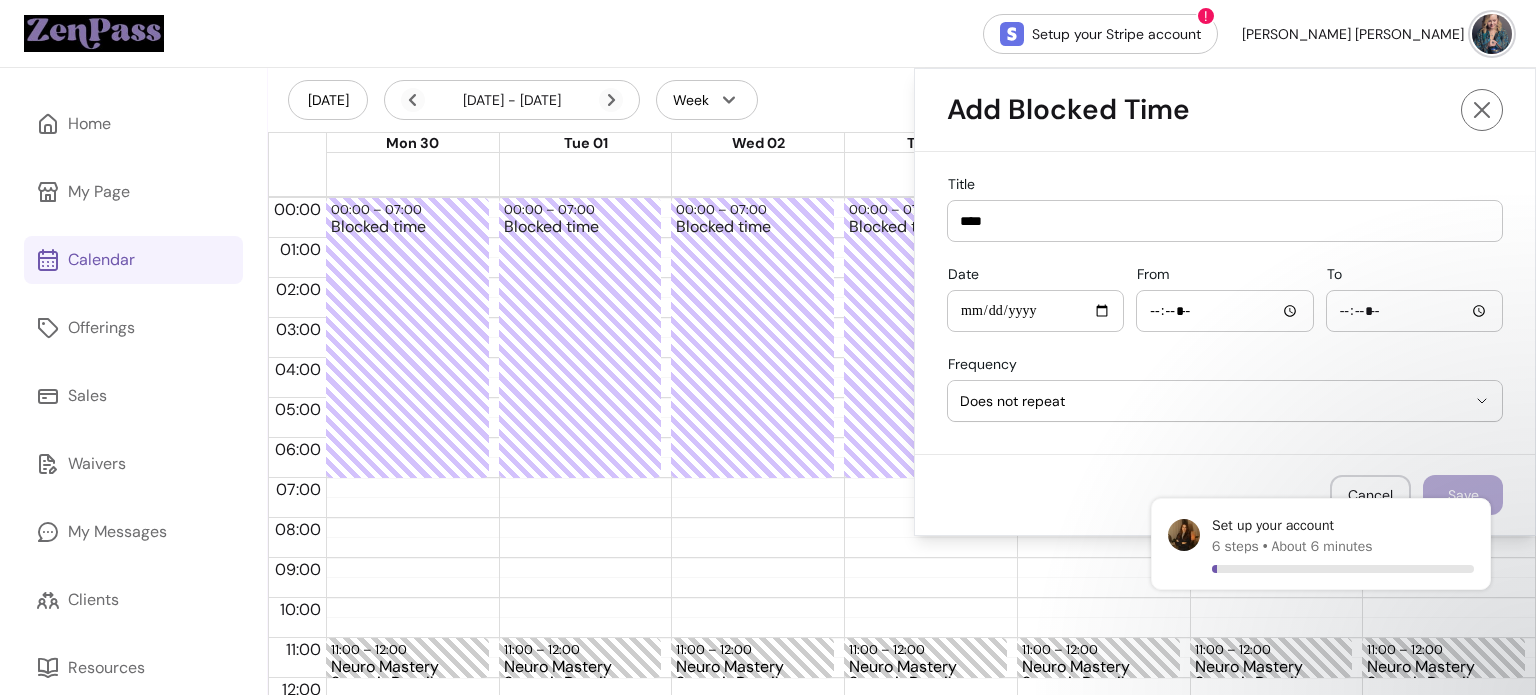 click on "To" at bounding box center [1414, 311] 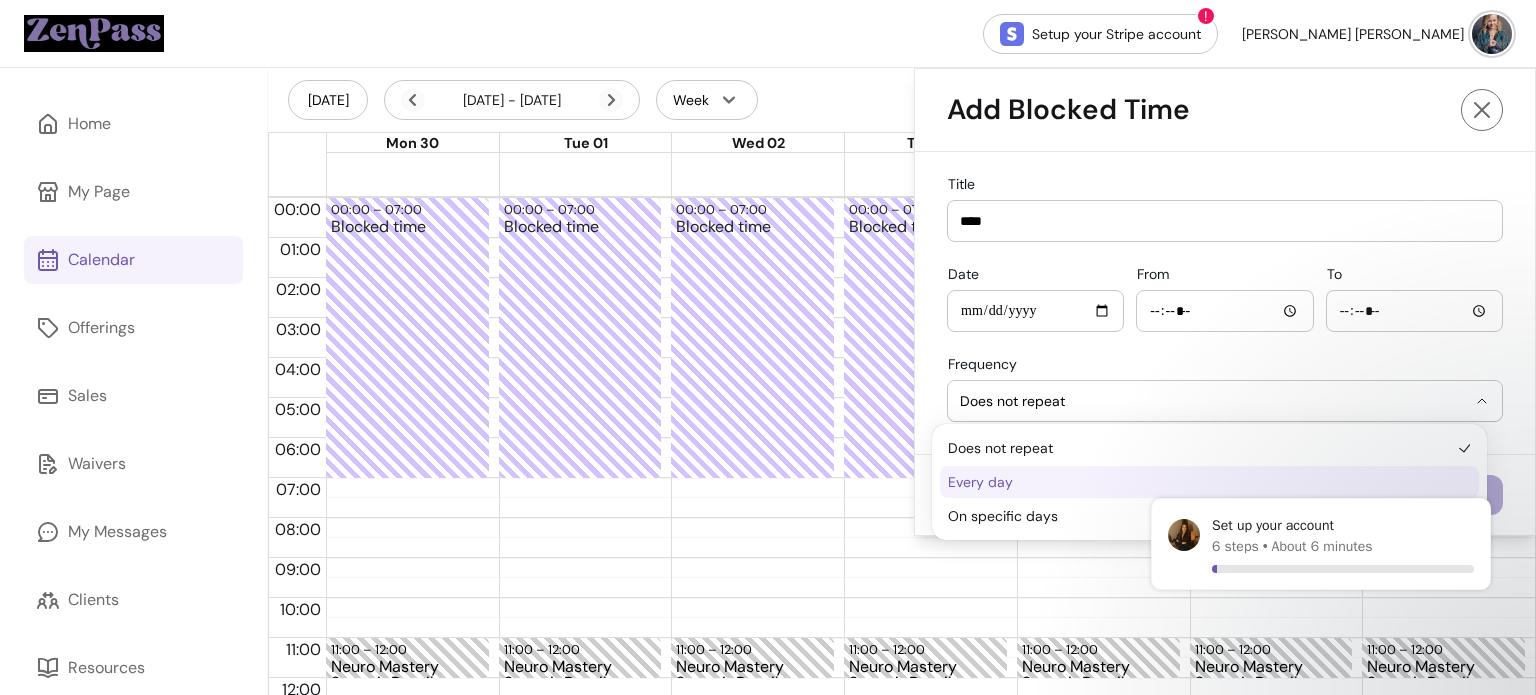 click on "Every day" at bounding box center (1199, 482) 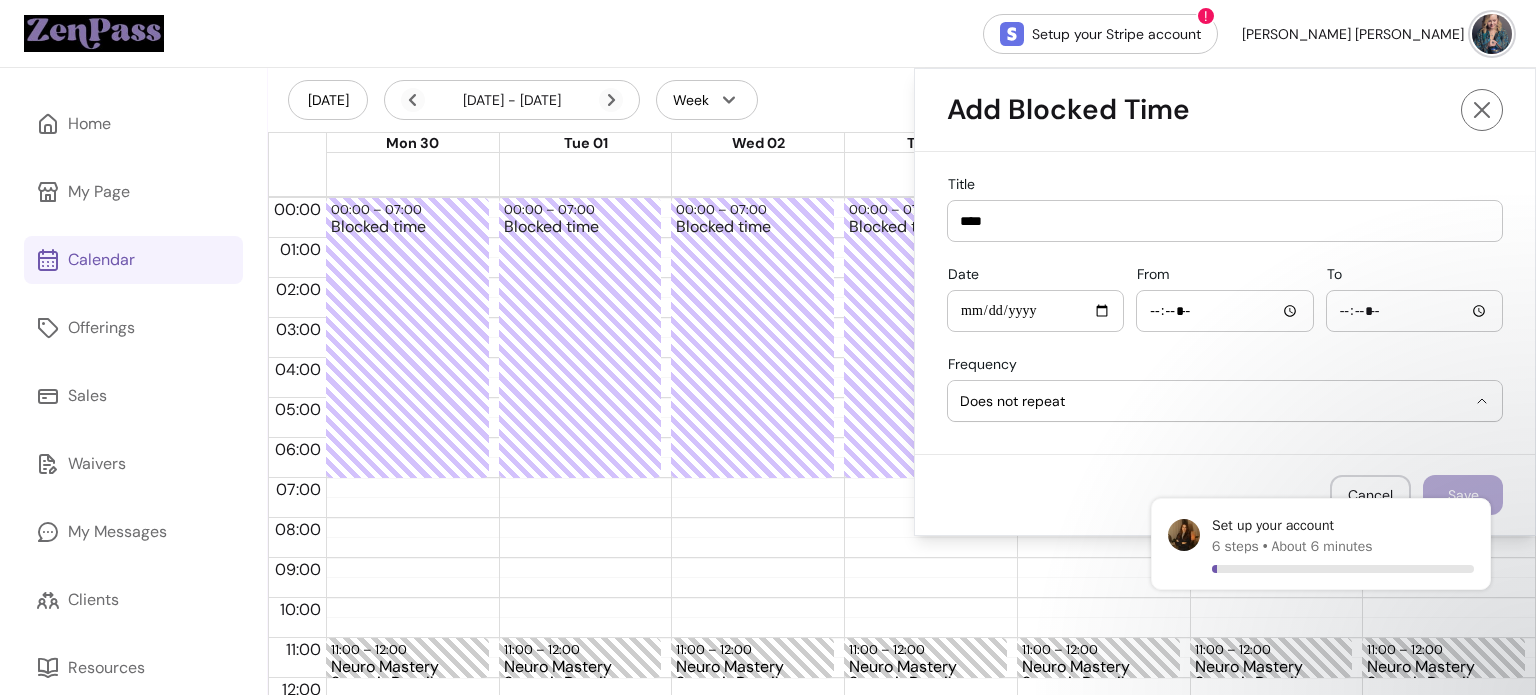 select on "*********" 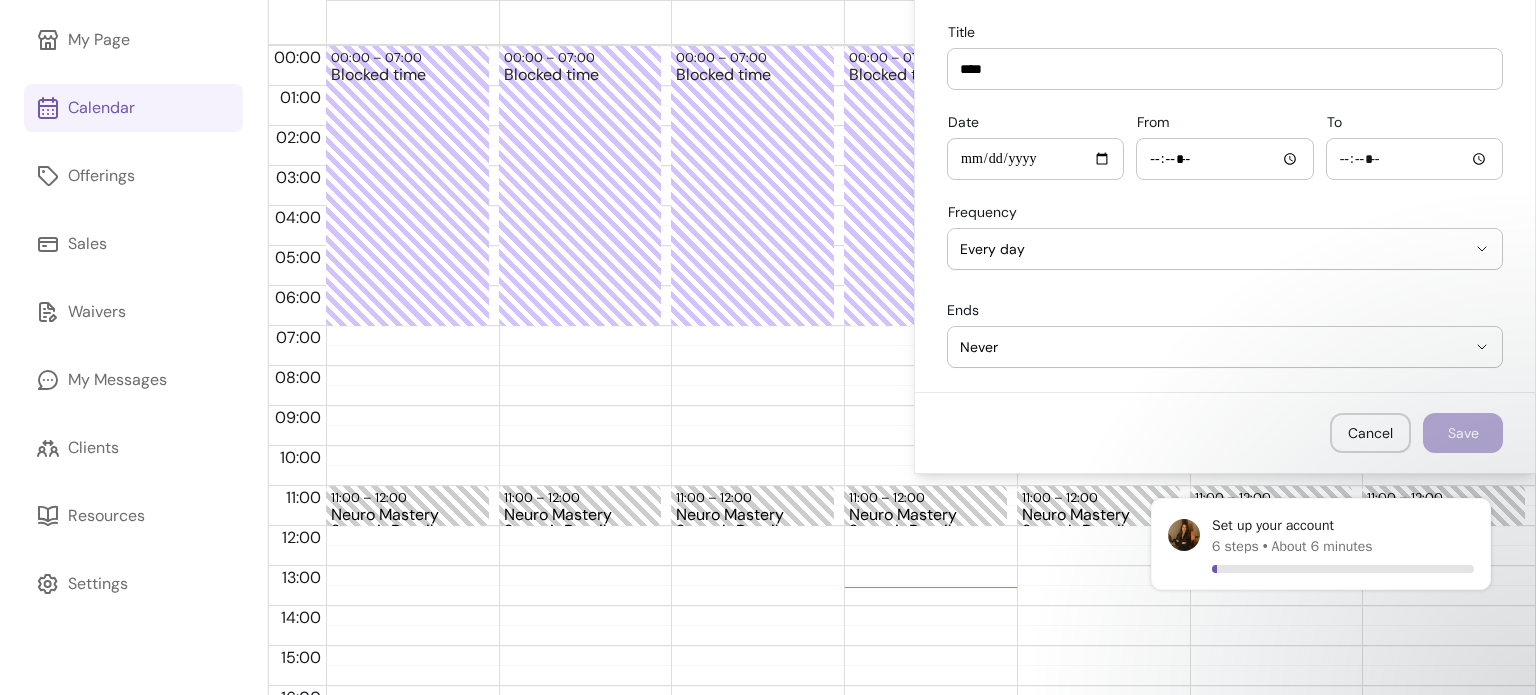scroll, scrollTop: 158, scrollLeft: 0, axis: vertical 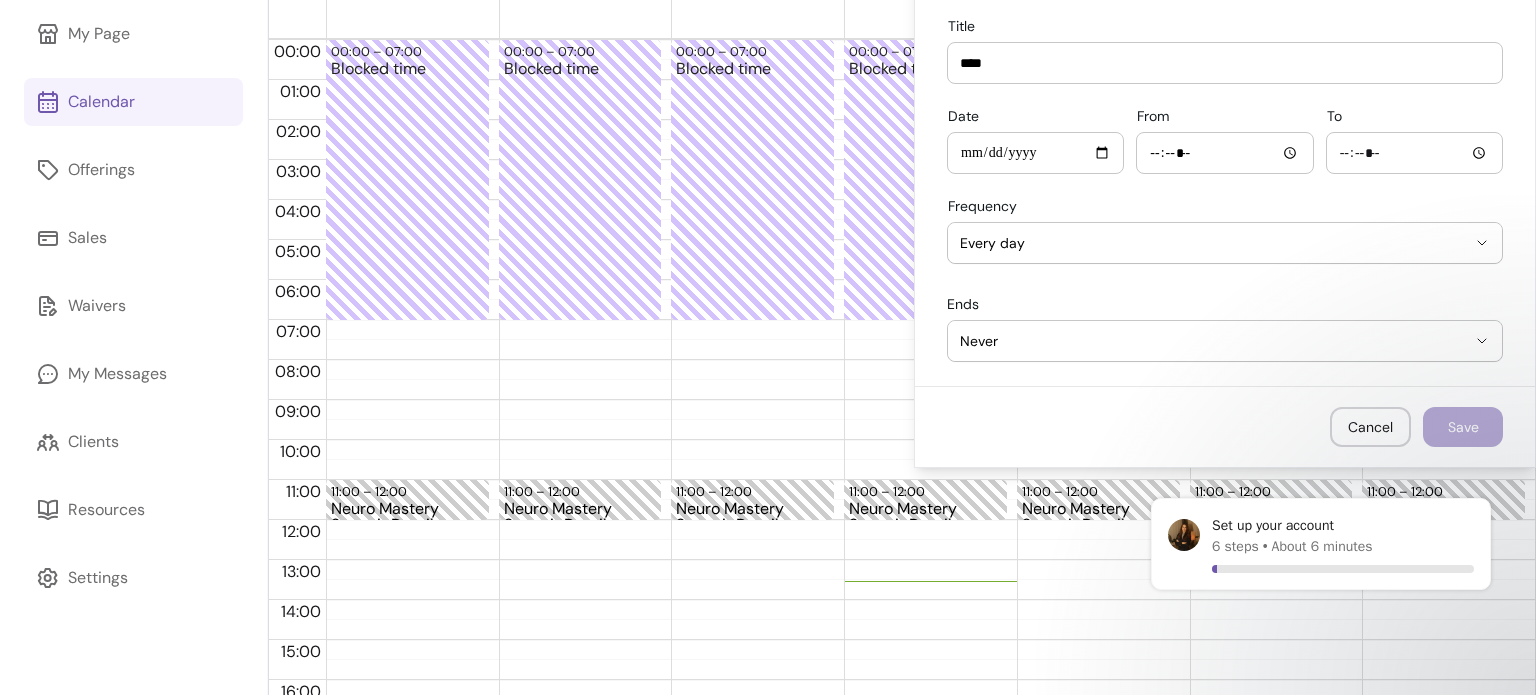click at bounding box center (1414, 153) 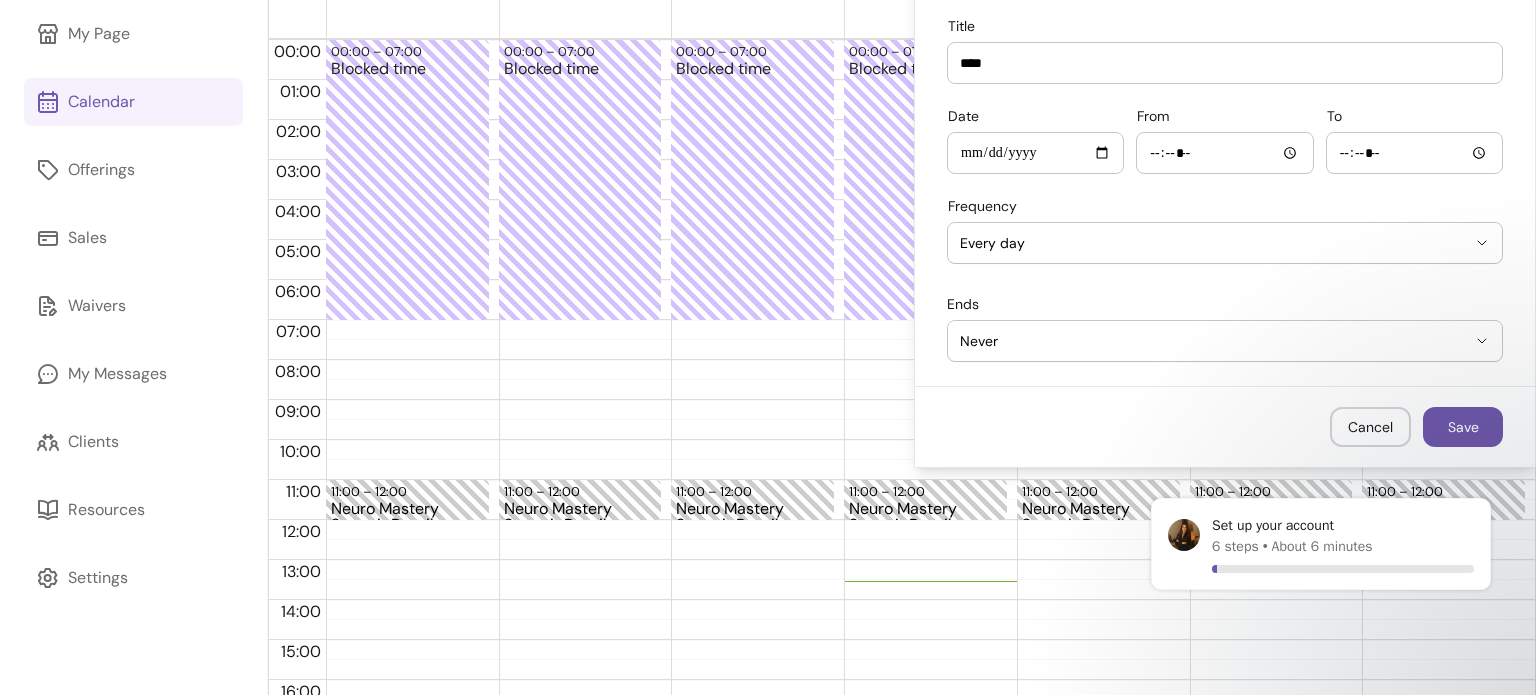 click on "Never" at bounding box center (1213, 341) 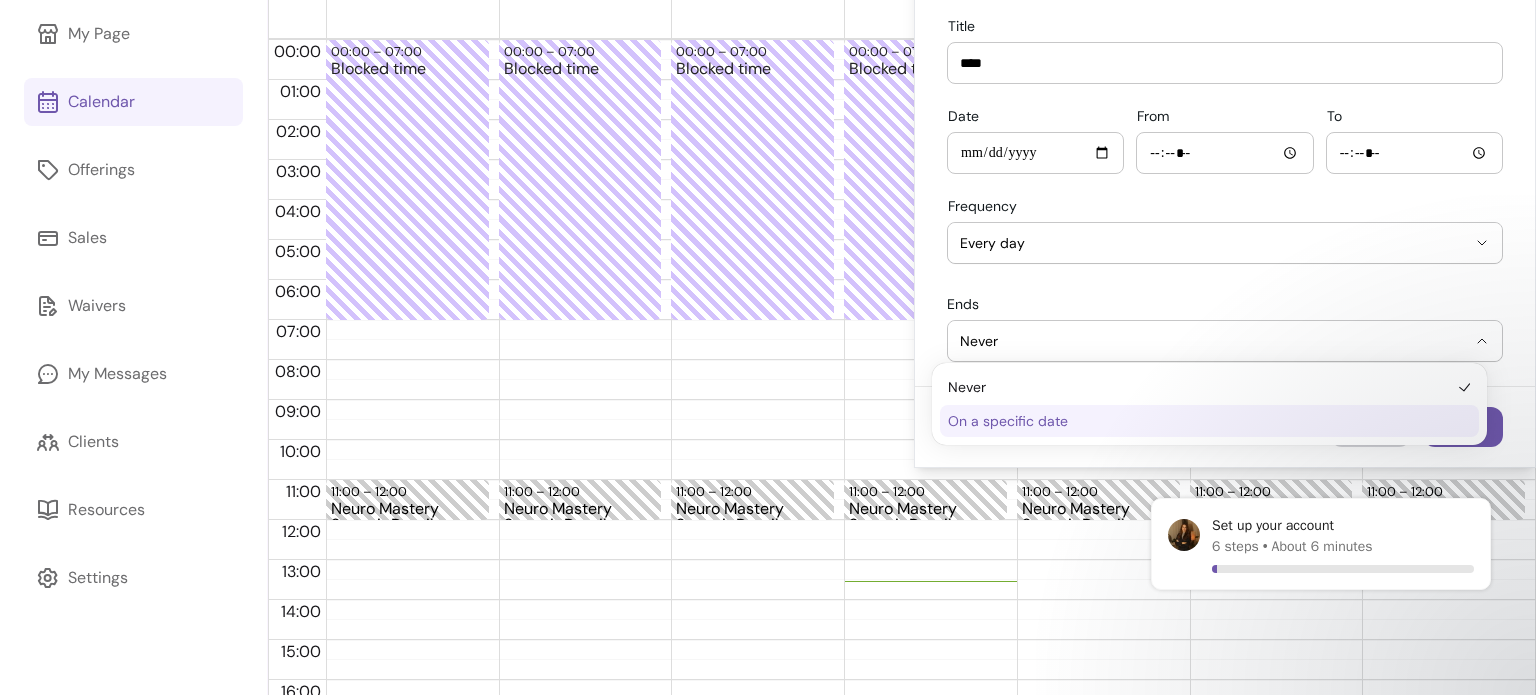 click on "On a specific date" at bounding box center [1199, 421] 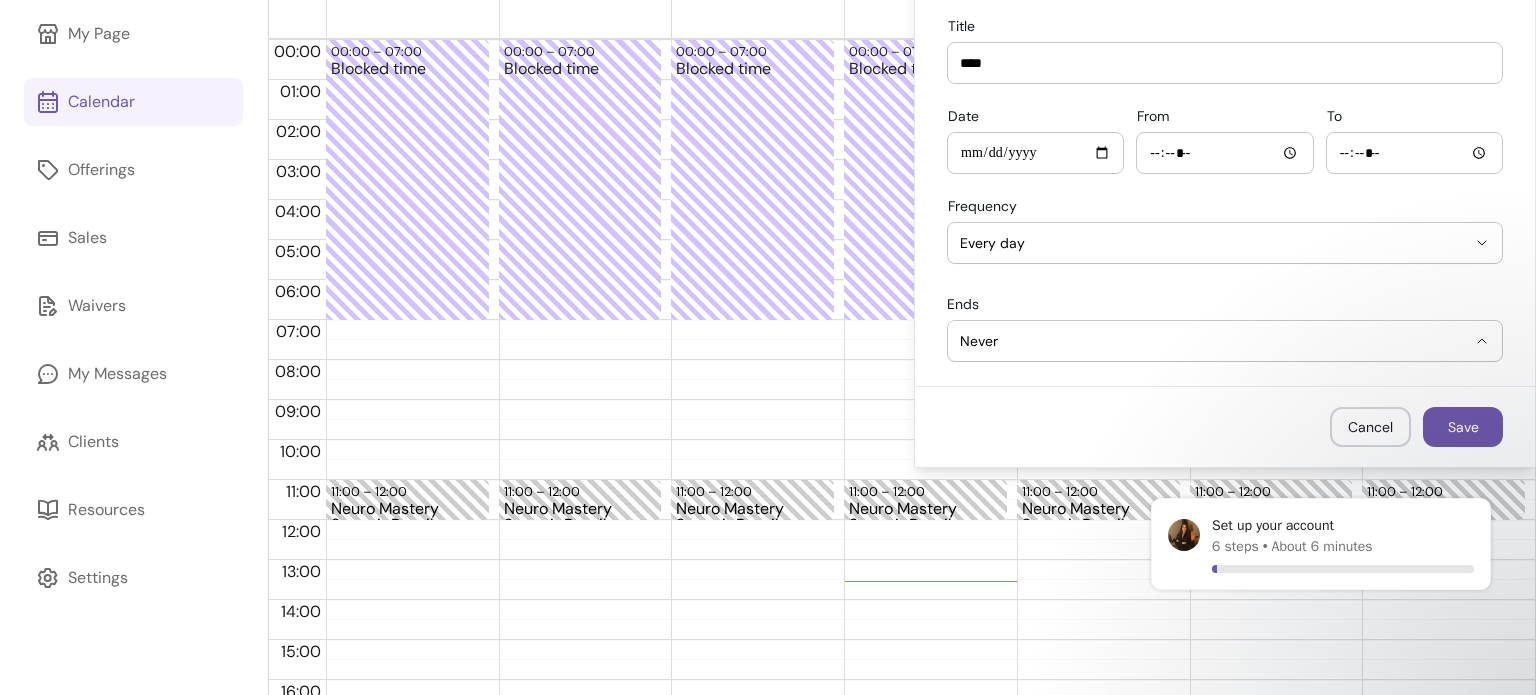 select on "**********" 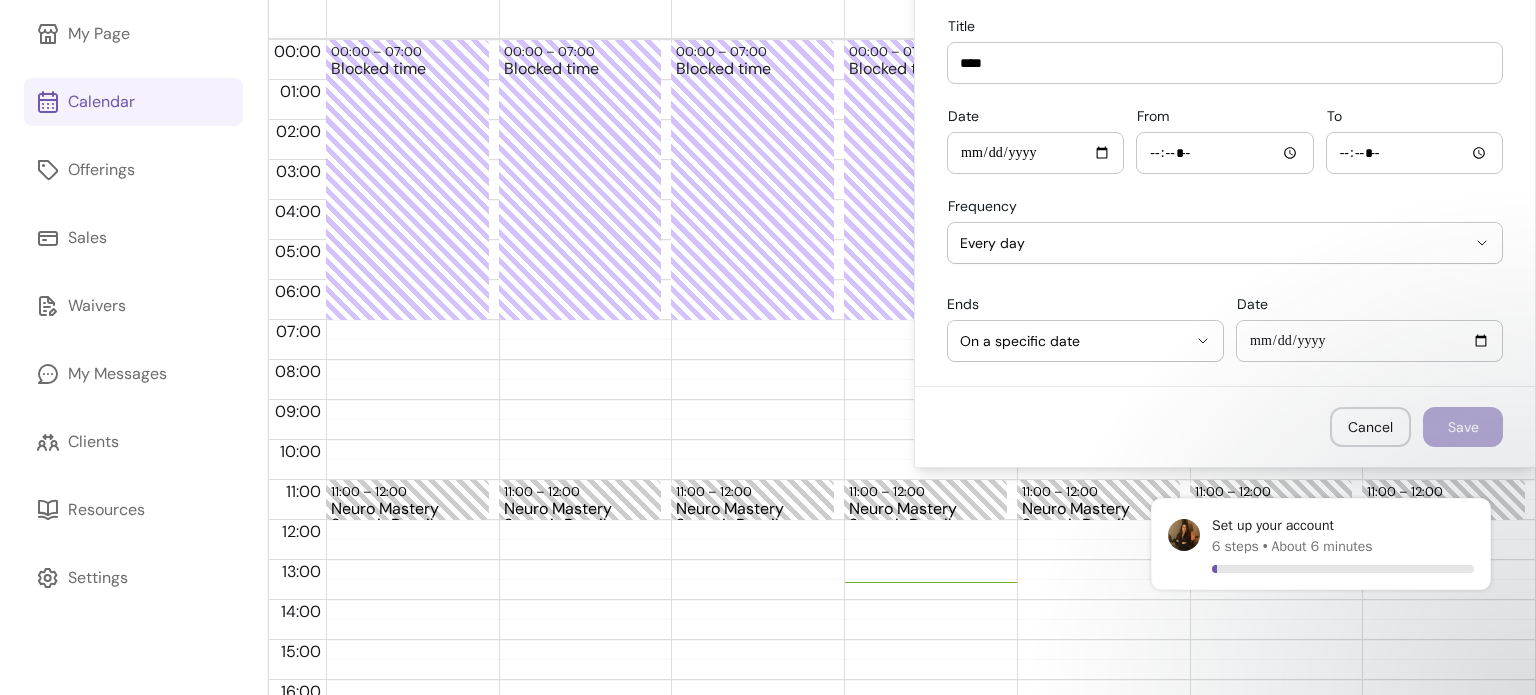 click on "Date" at bounding box center (1369, 341) 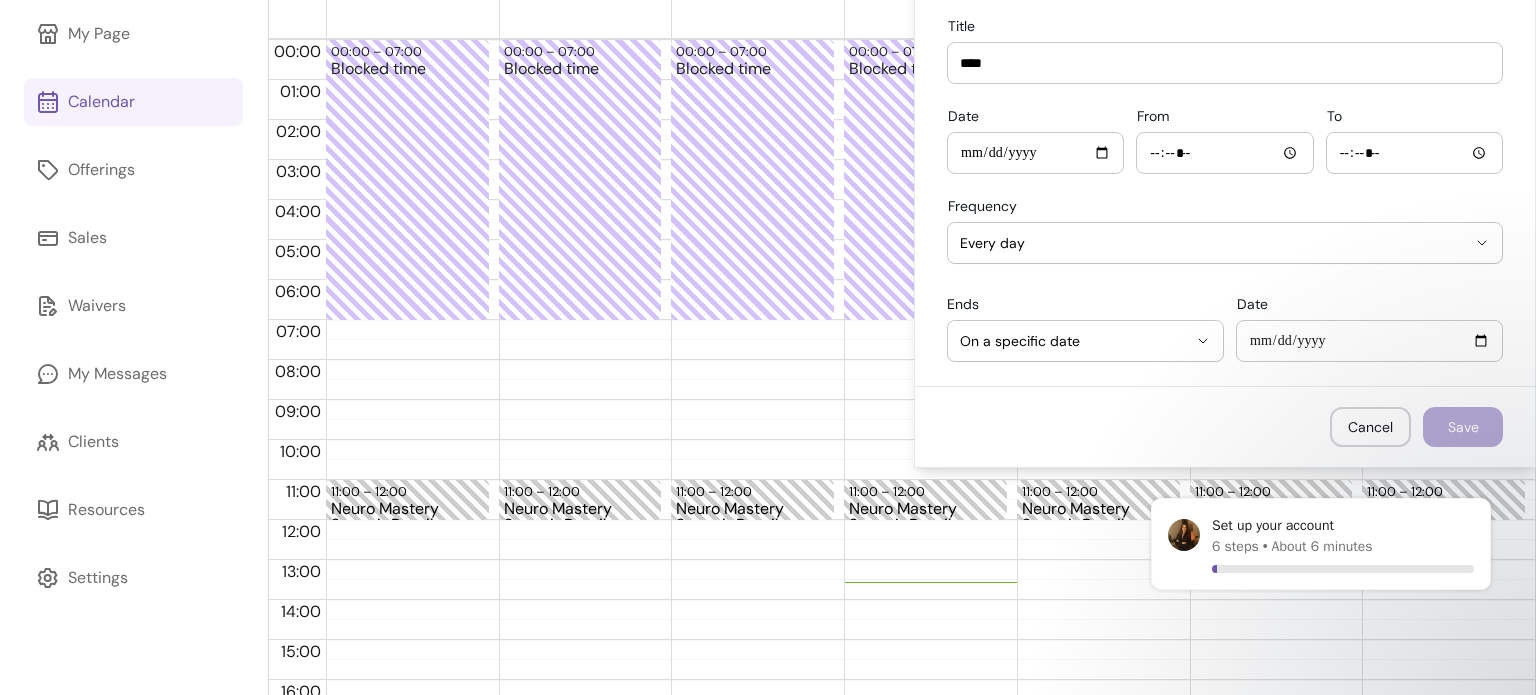 click on "Date" at bounding box center [1369, 341] 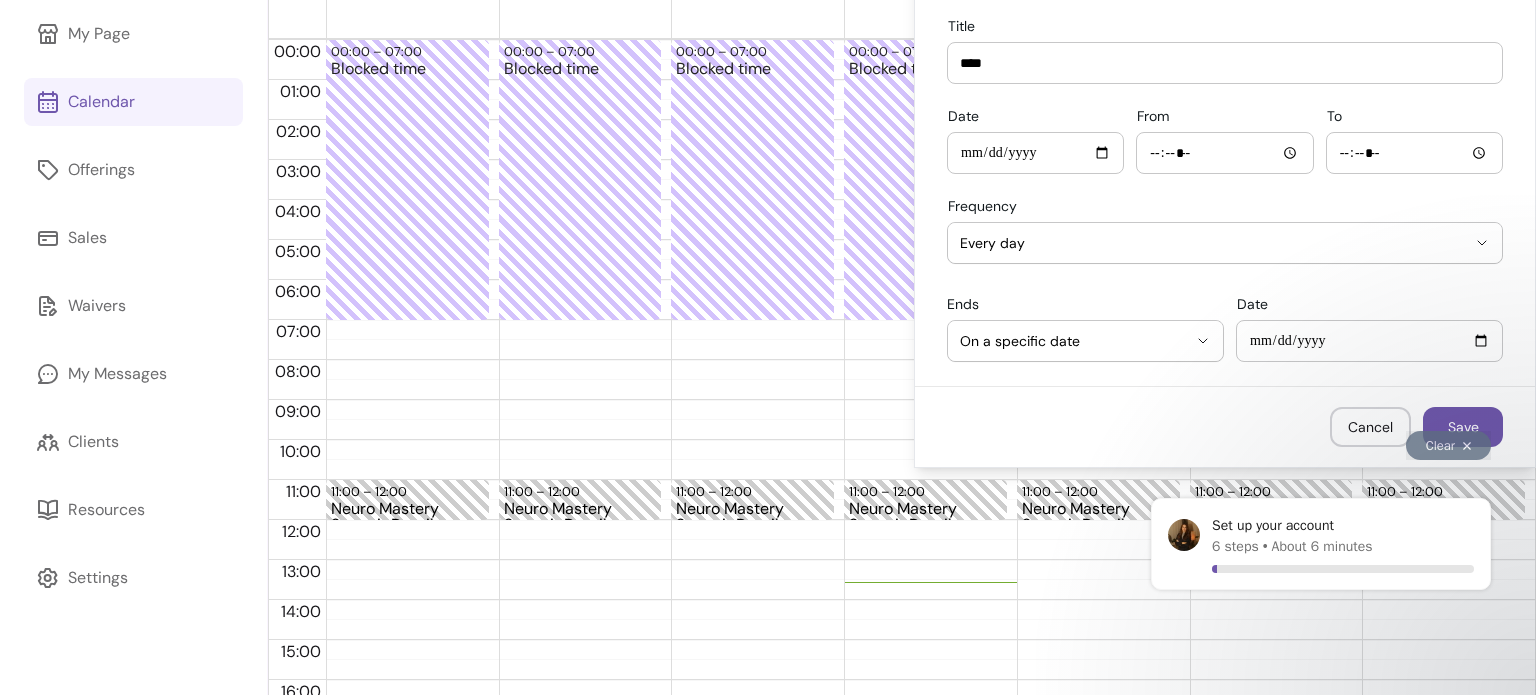 click on "Clear" at bounding box center [1321, 440] 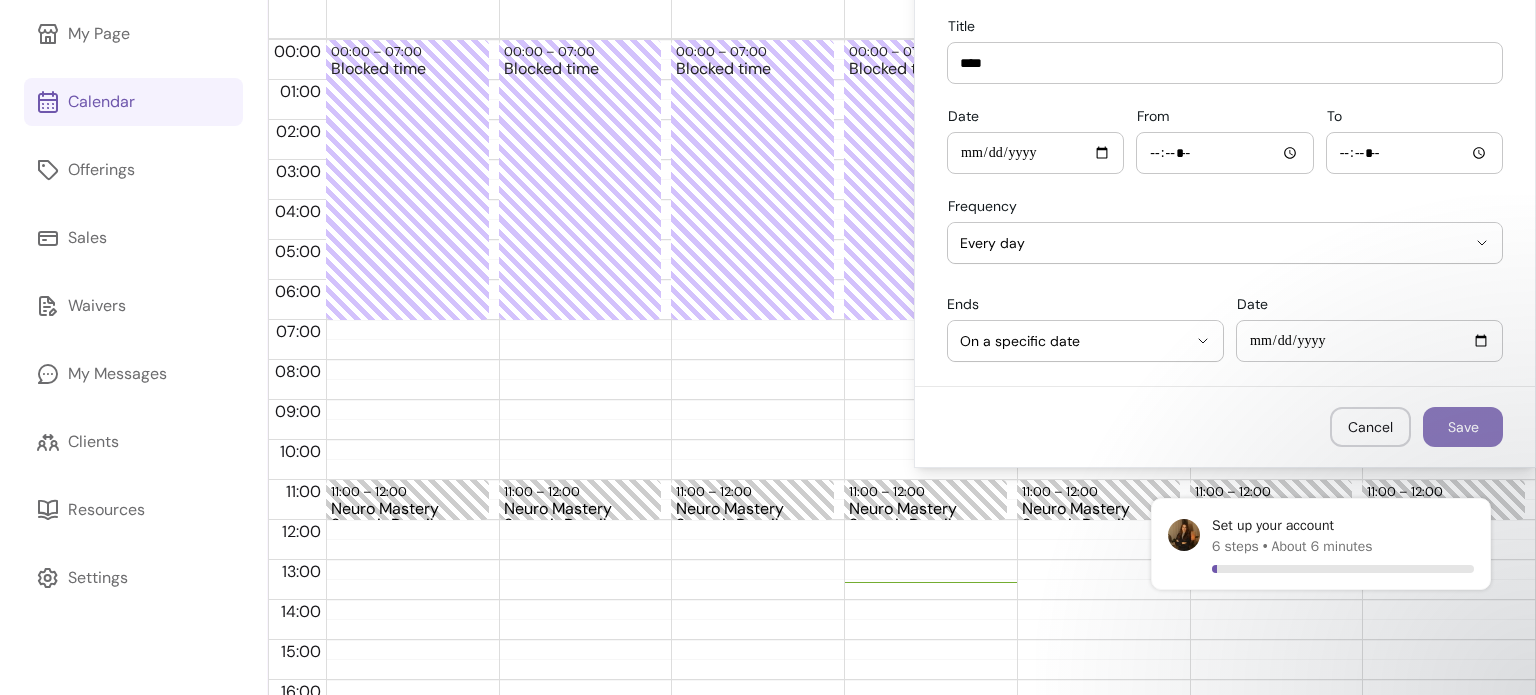 click on "Save" at bounding box center (1463, 427) 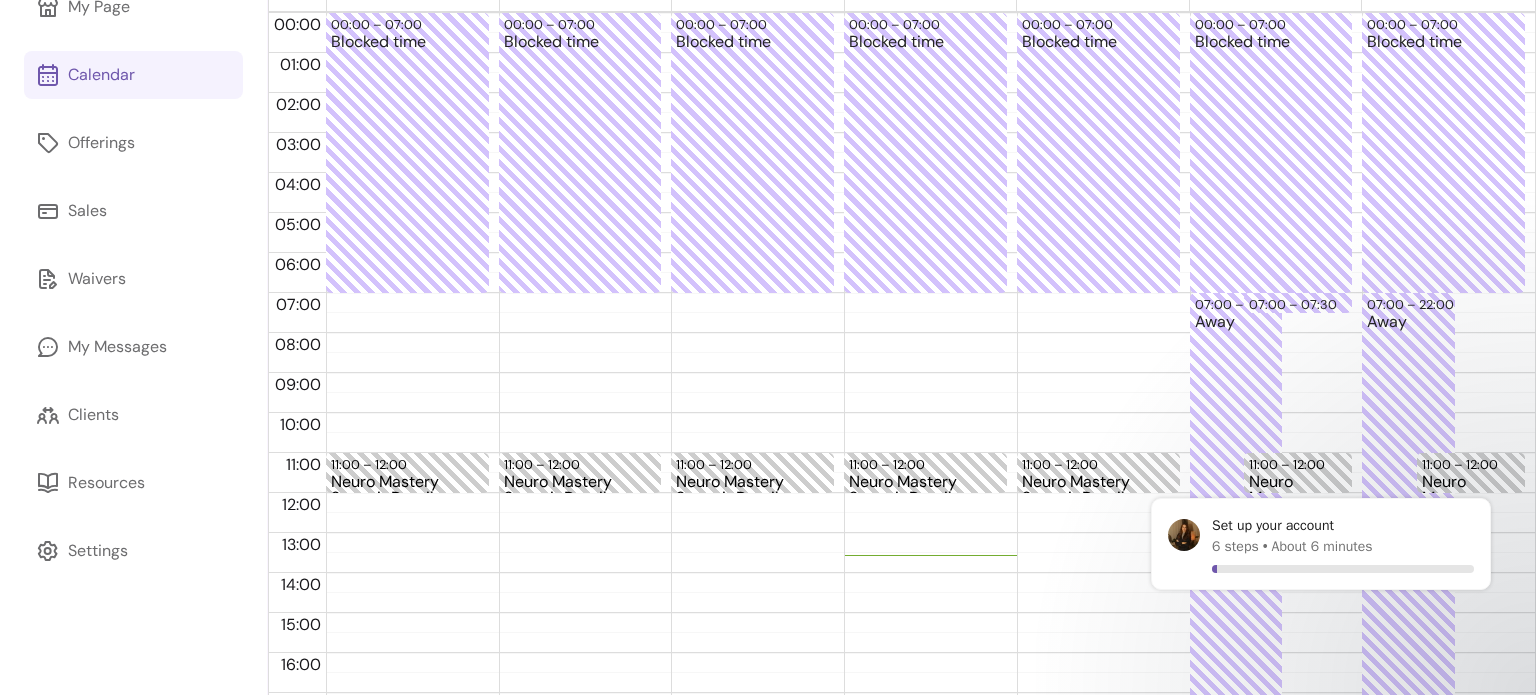 scroll, scrollTop: 0, scrollLeft: 0, axis: both 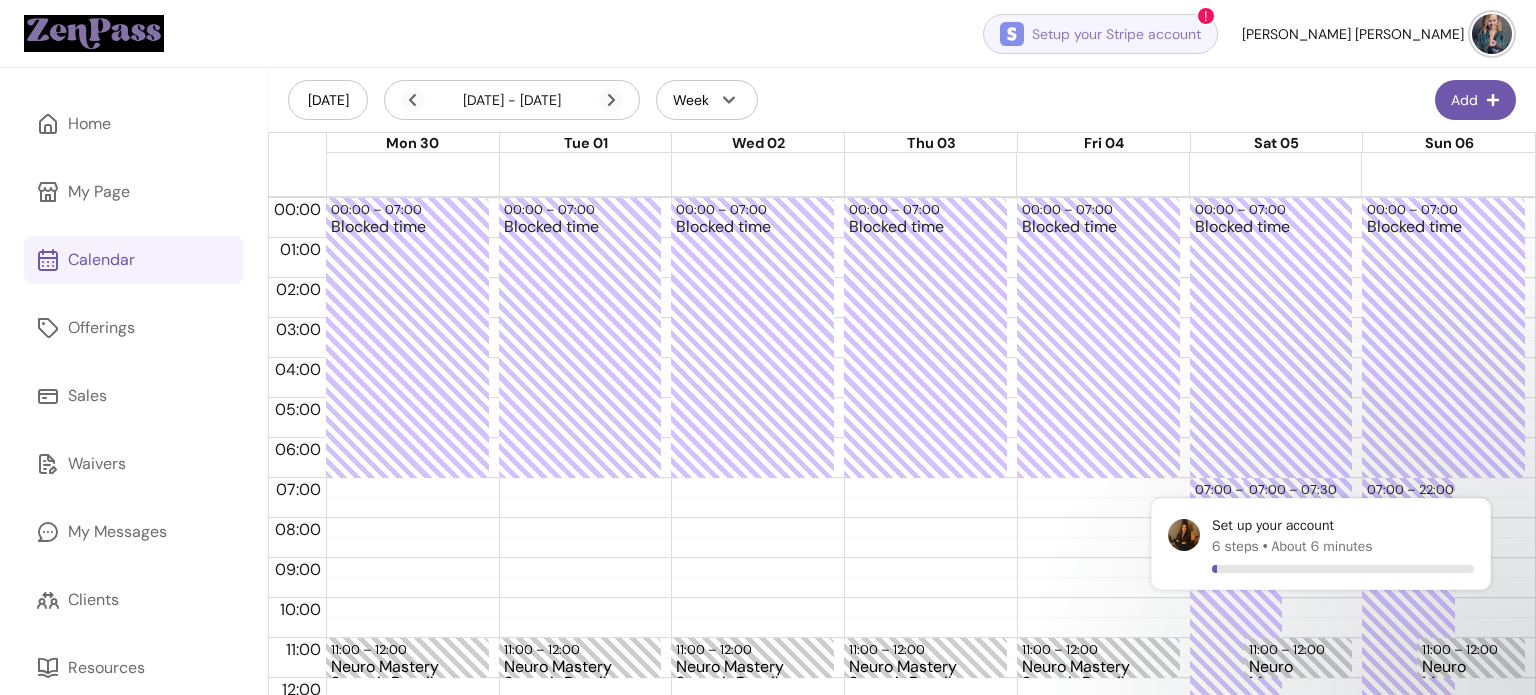 click on "Setup your Stripe account" at bounding box center [1100, 34] 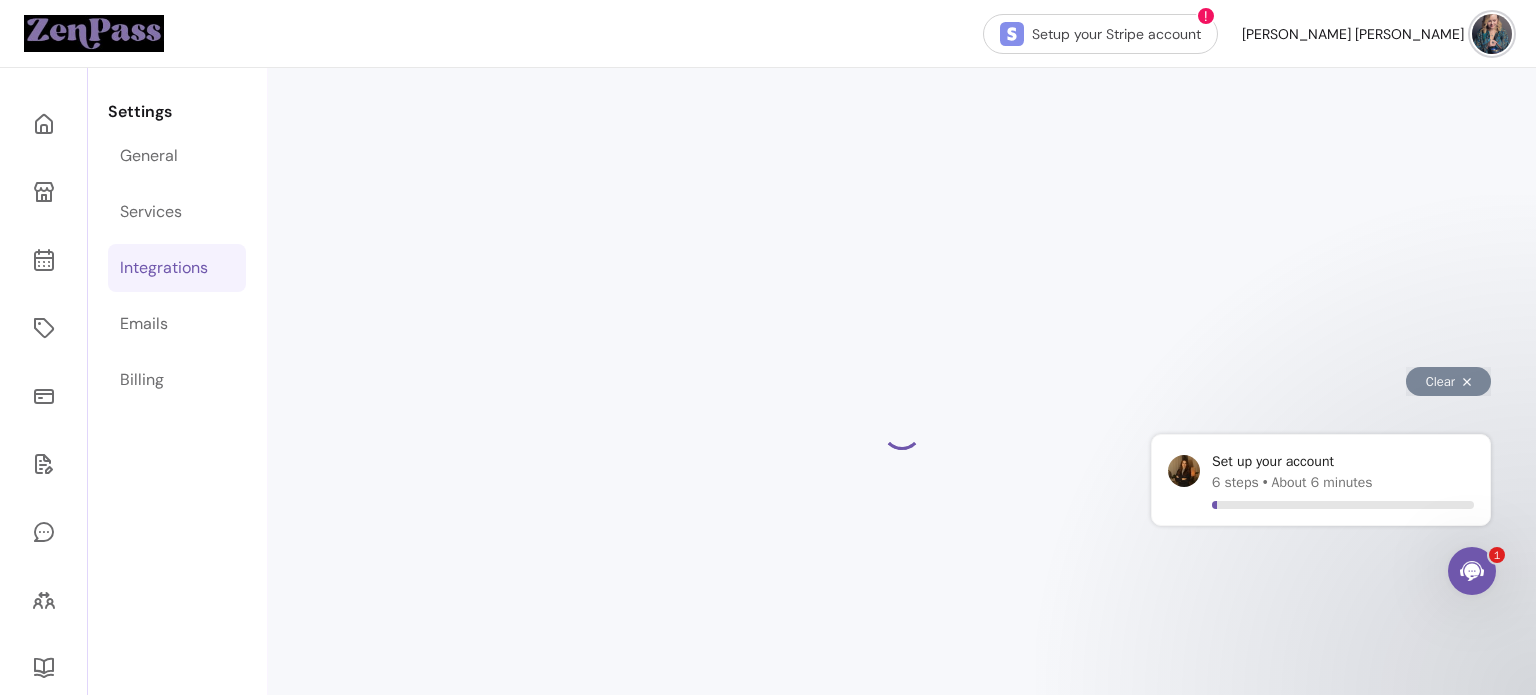 scroll, scrollTop: 0, scrollLeft: 0, axis: both 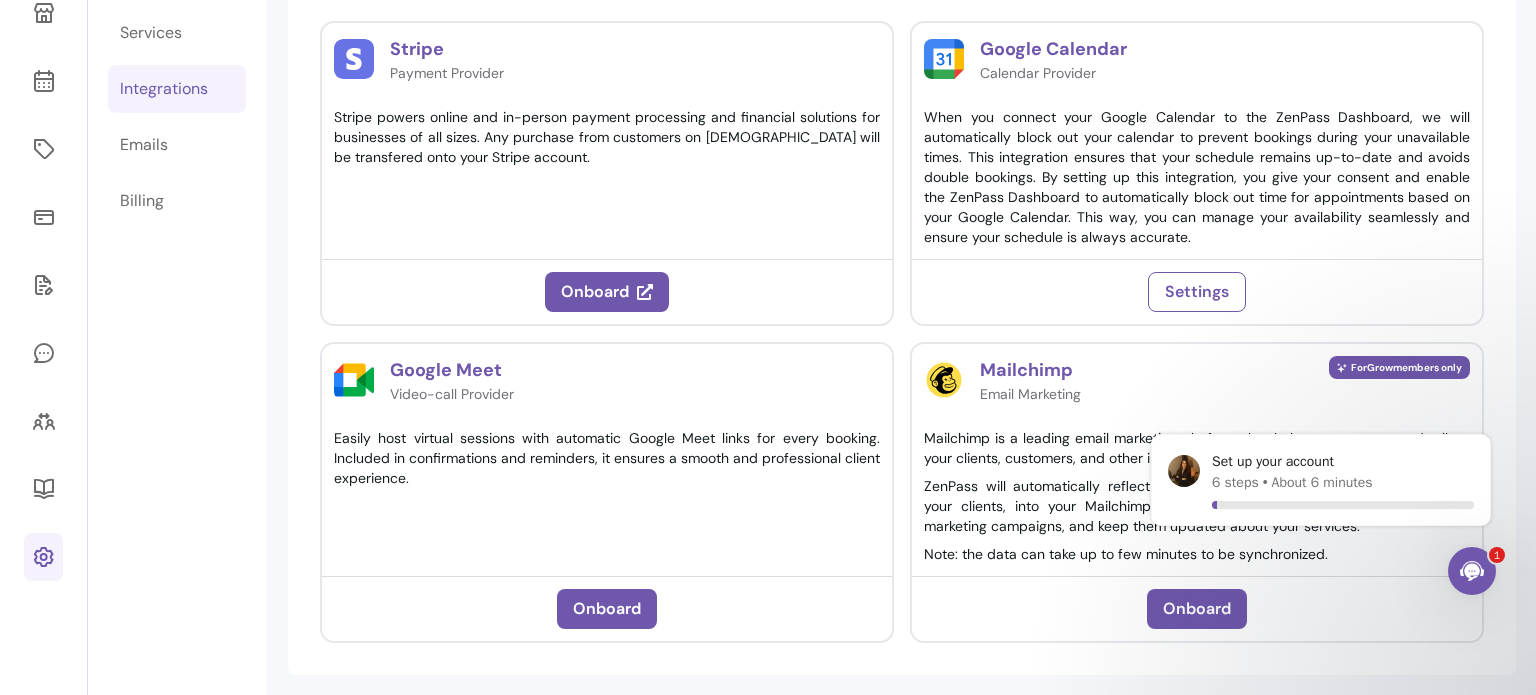 click on "Onboard" at bounding box center (607, 292) 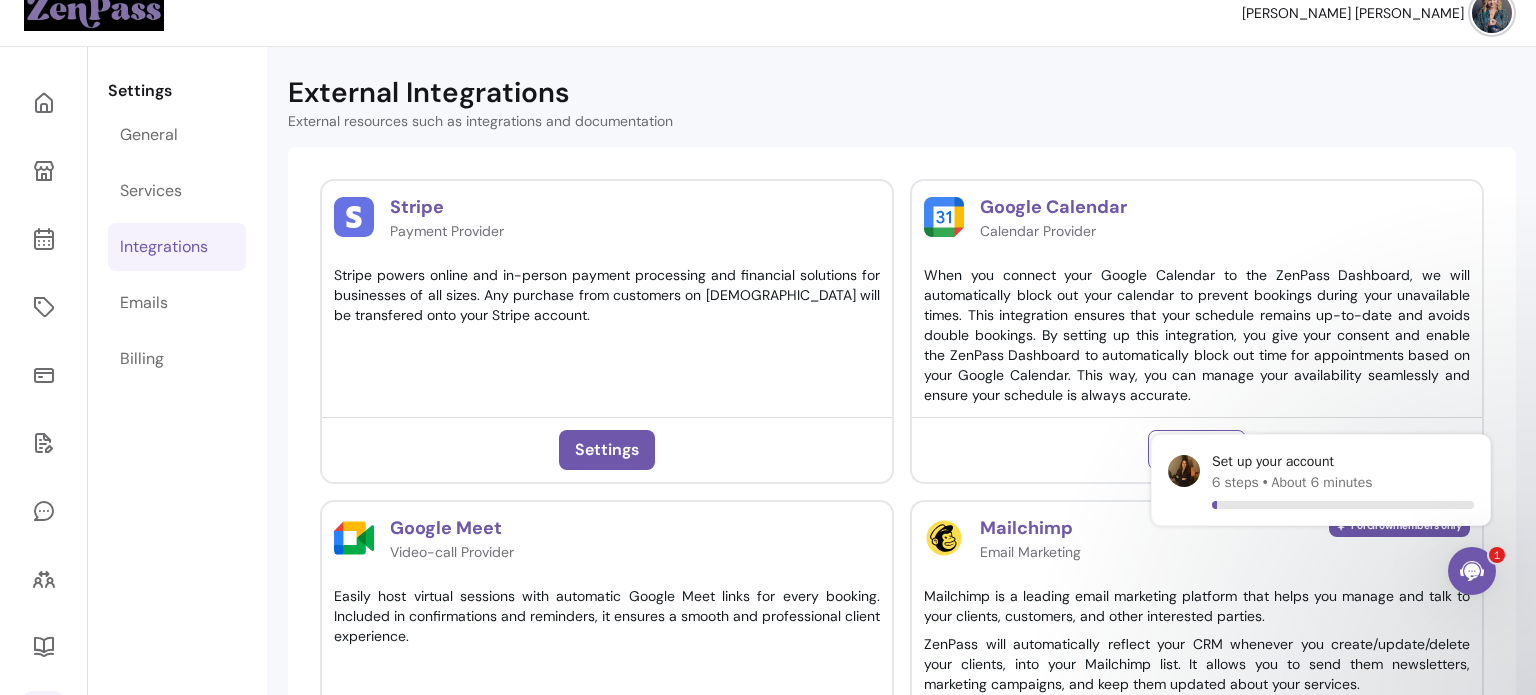 scroll, scrollTop: 0, scrollLeft: 0, axis: both 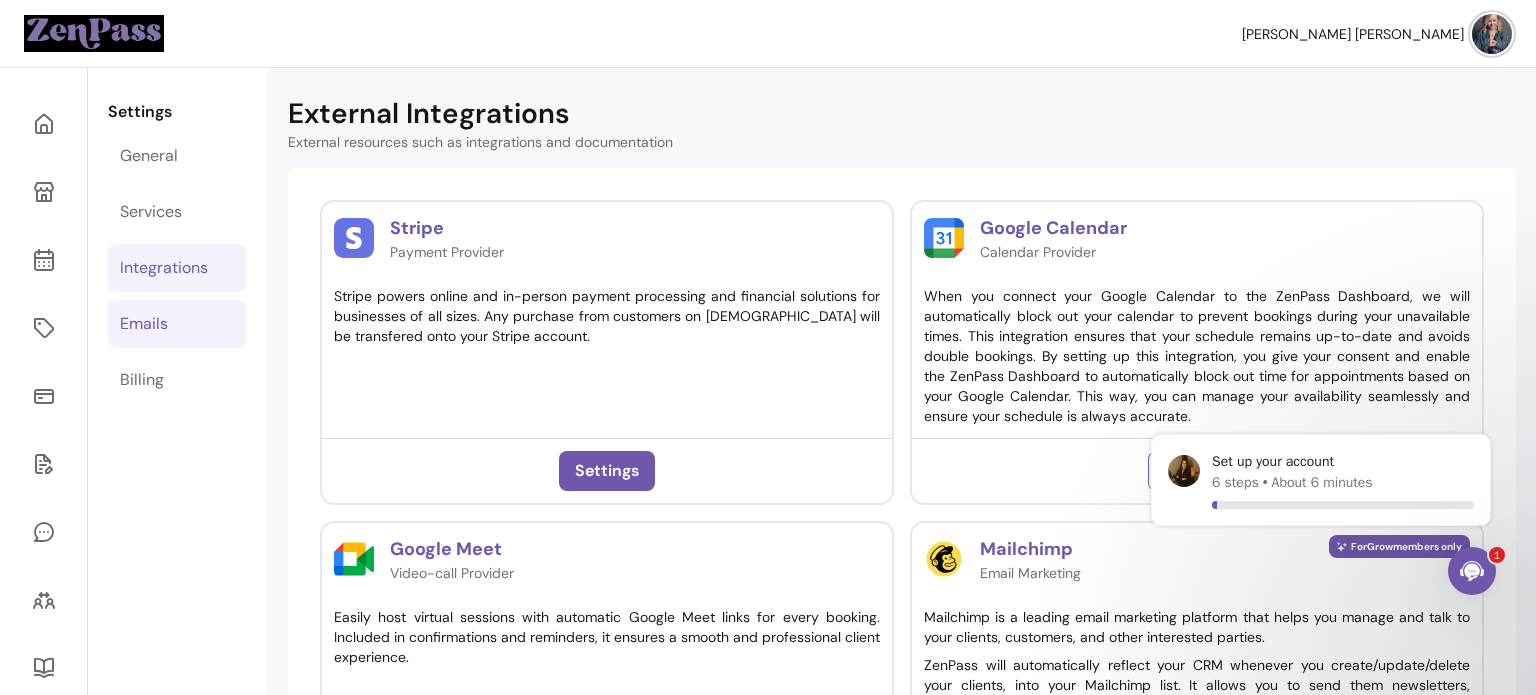 click on "Emails" at bounding box center (144, 324) 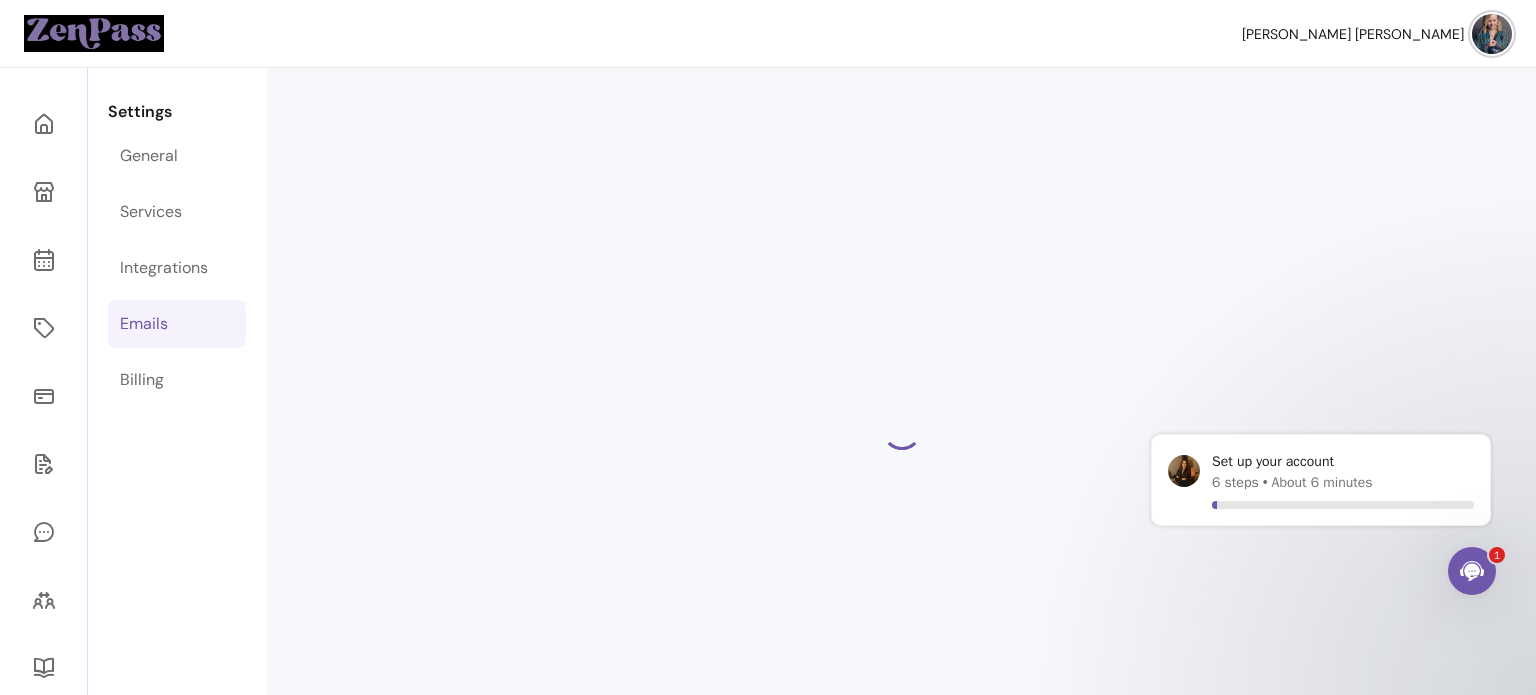 select on "**********" 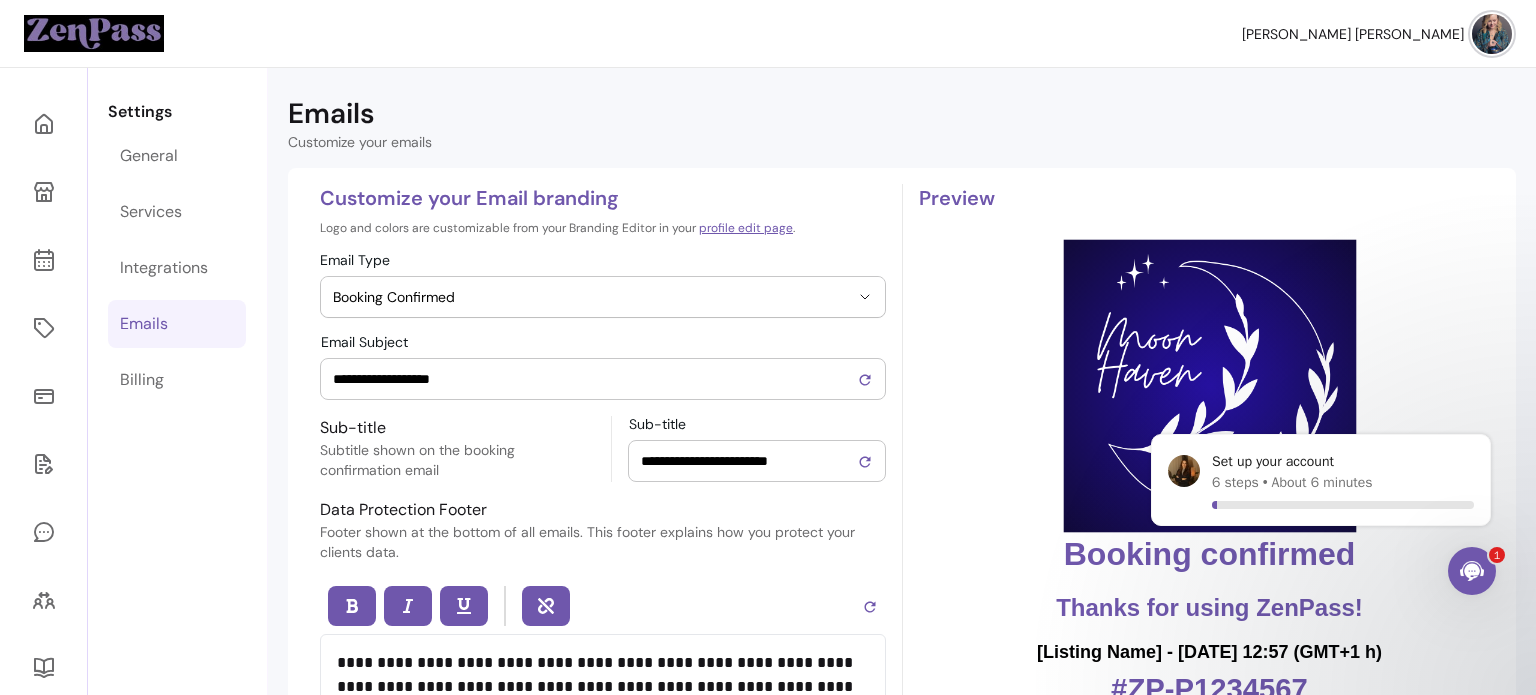 scroll, scrollTop: 0, scrollLeft: 0, axis: both 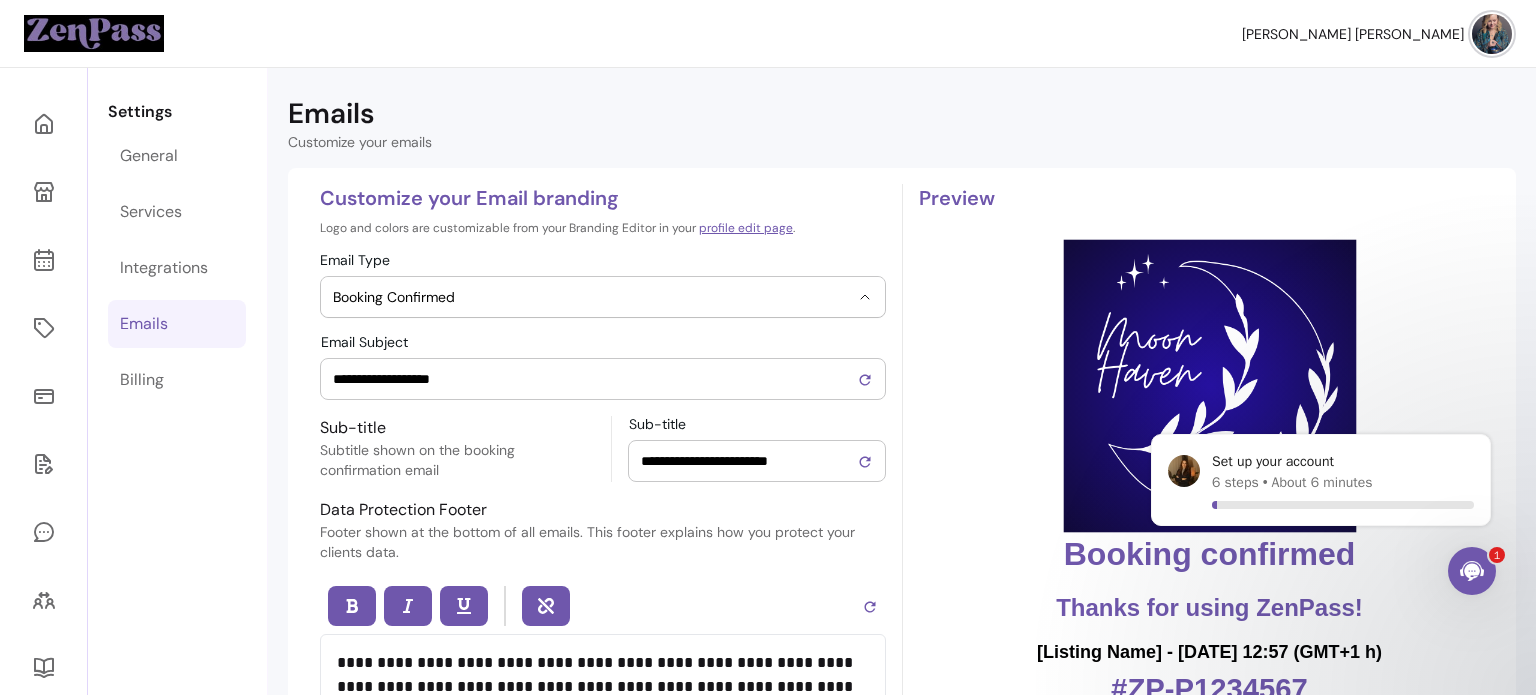 drag, startPoint x: 230, startPoint y: 471, endPoint x: 147, endPoint y: 499, distance: 87.595665 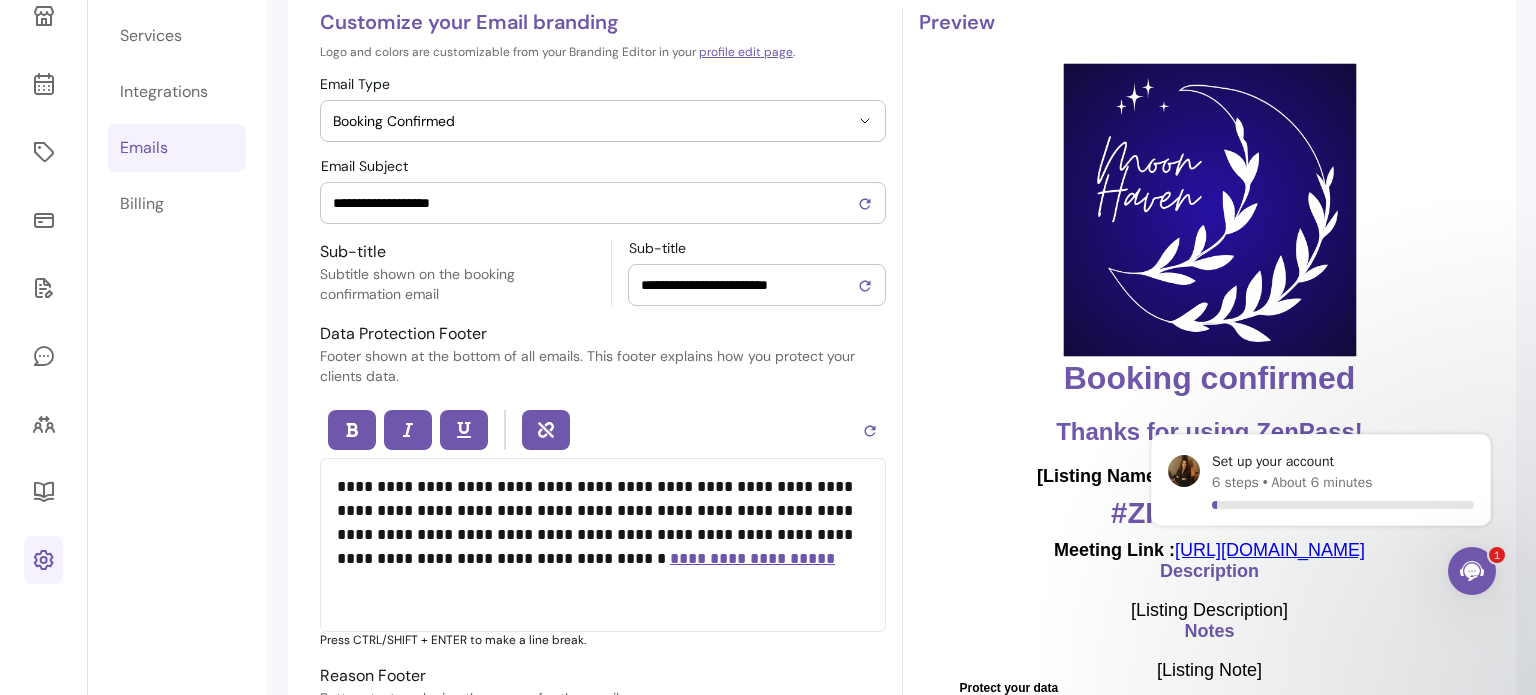 scroll, scrollTop: 175, scrollLeft: 0, axis: vertical 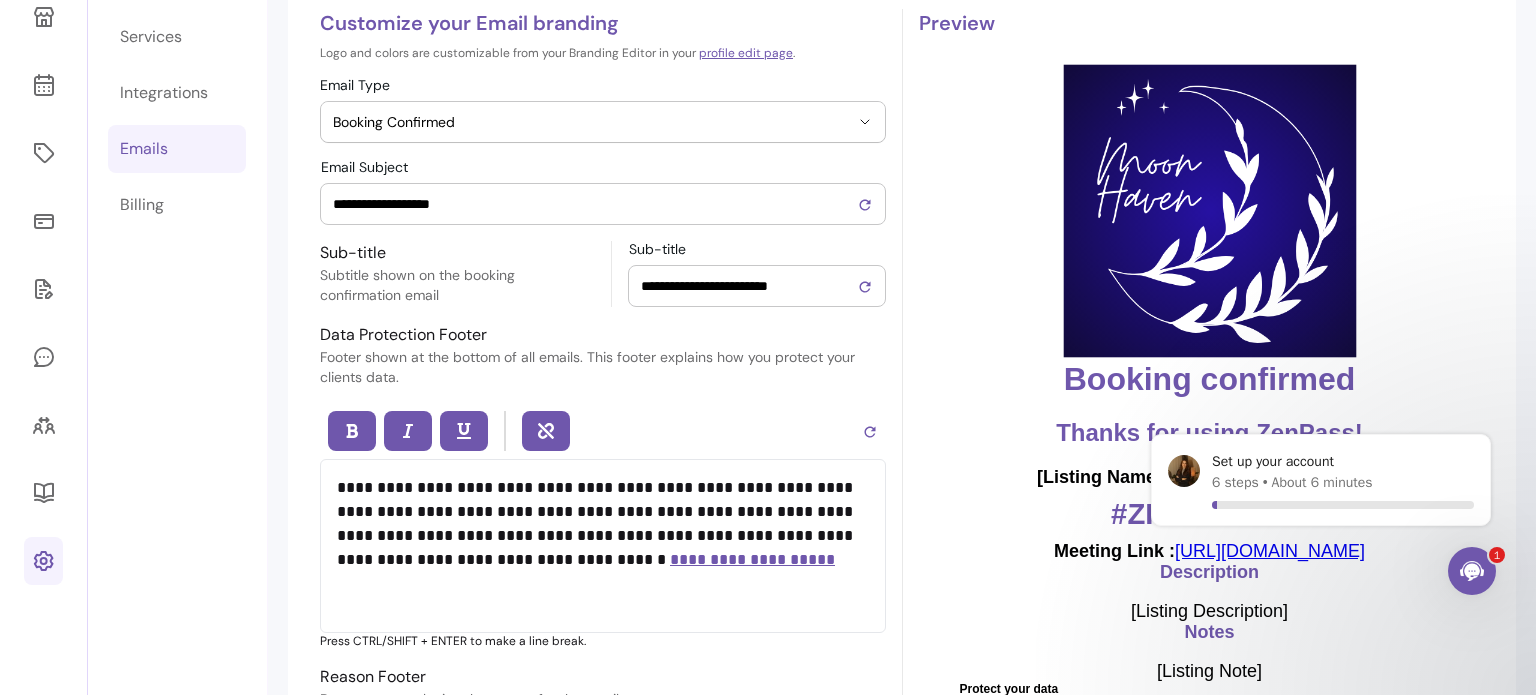 click on "**********" at bounding box center (595, 204) 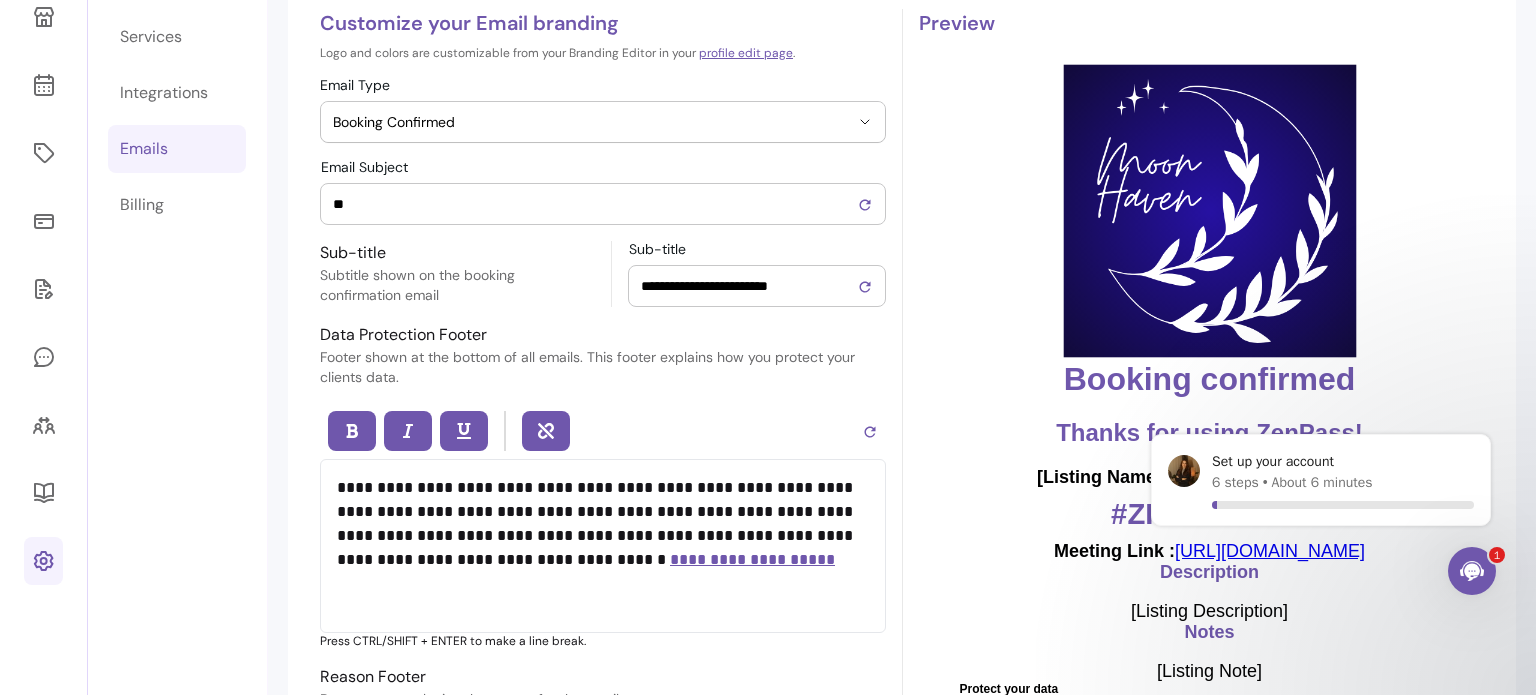 type on "*" 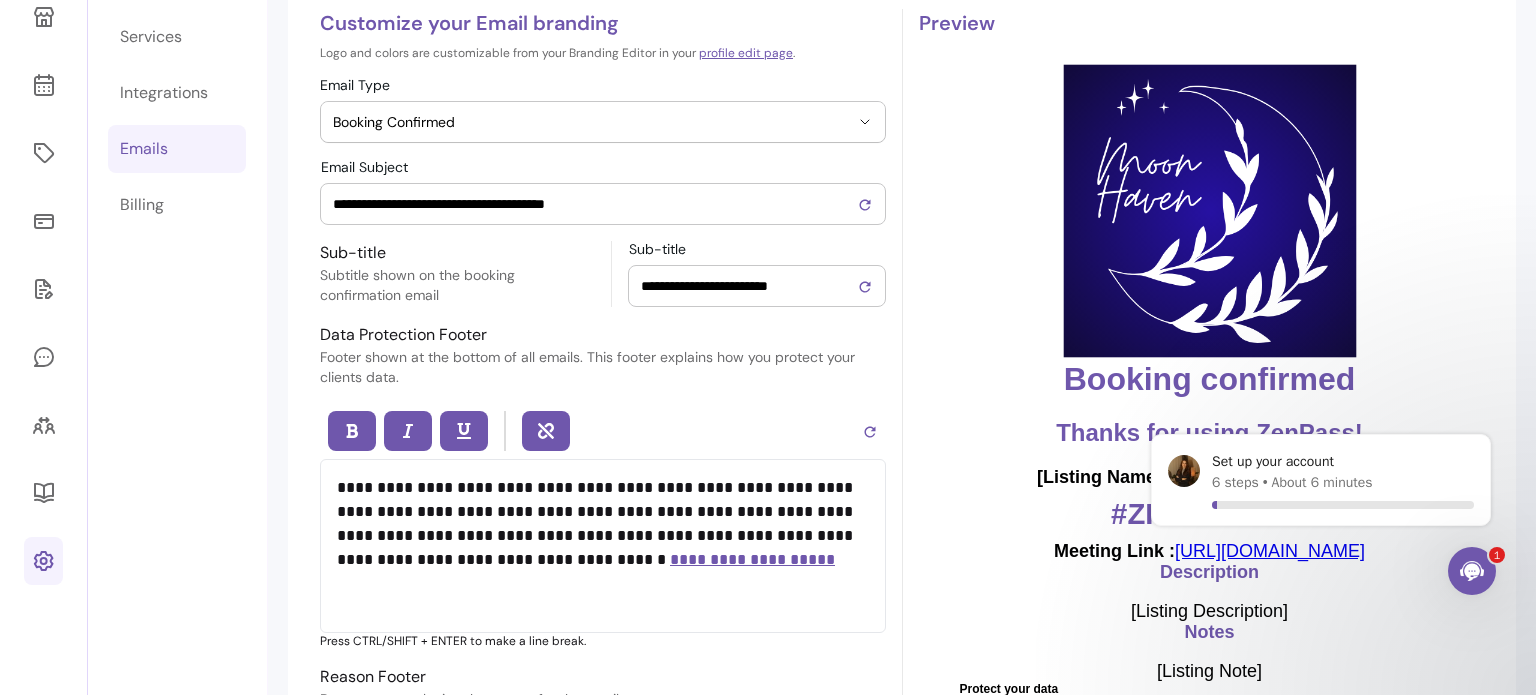 click on "**********" at bounding box center (749, 286) 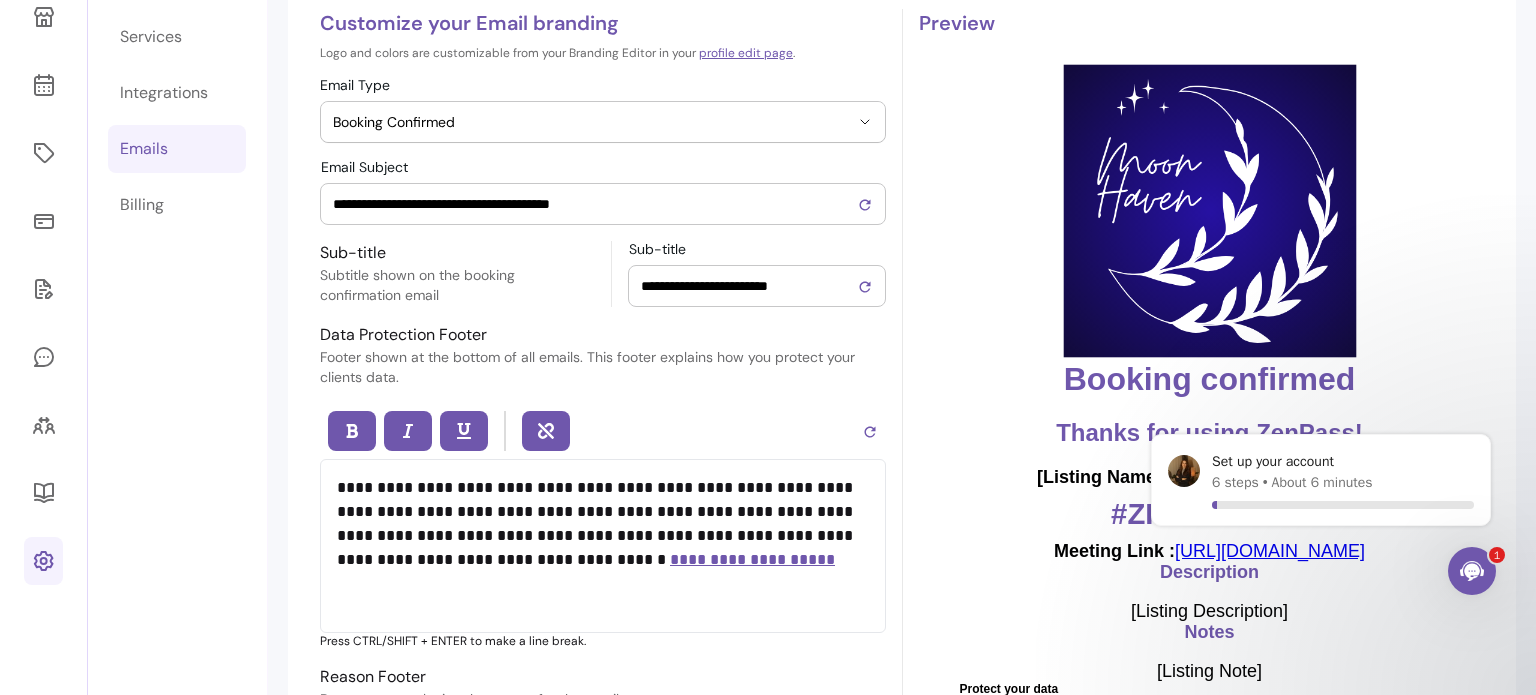 type on "**********" 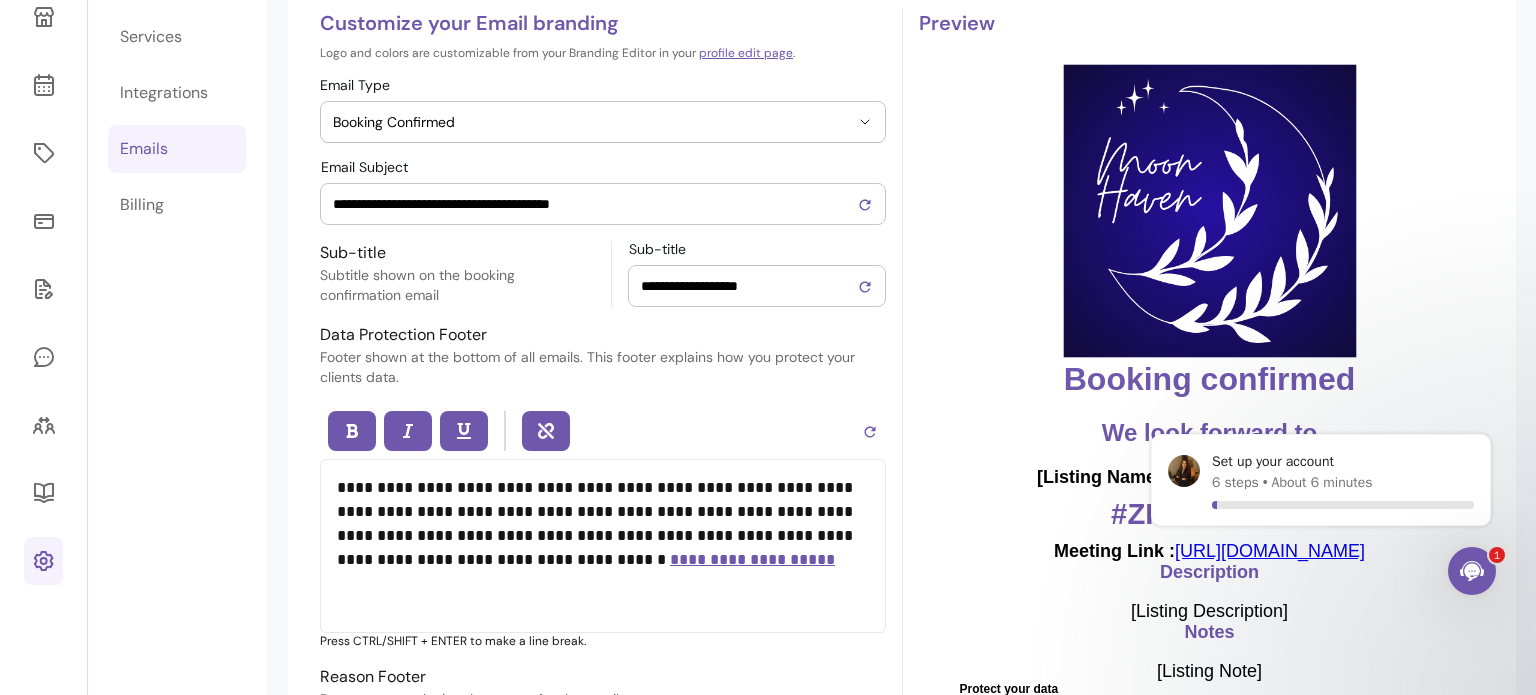 scroll, scrollTop: 0, scrollLeft: 0, axis: both 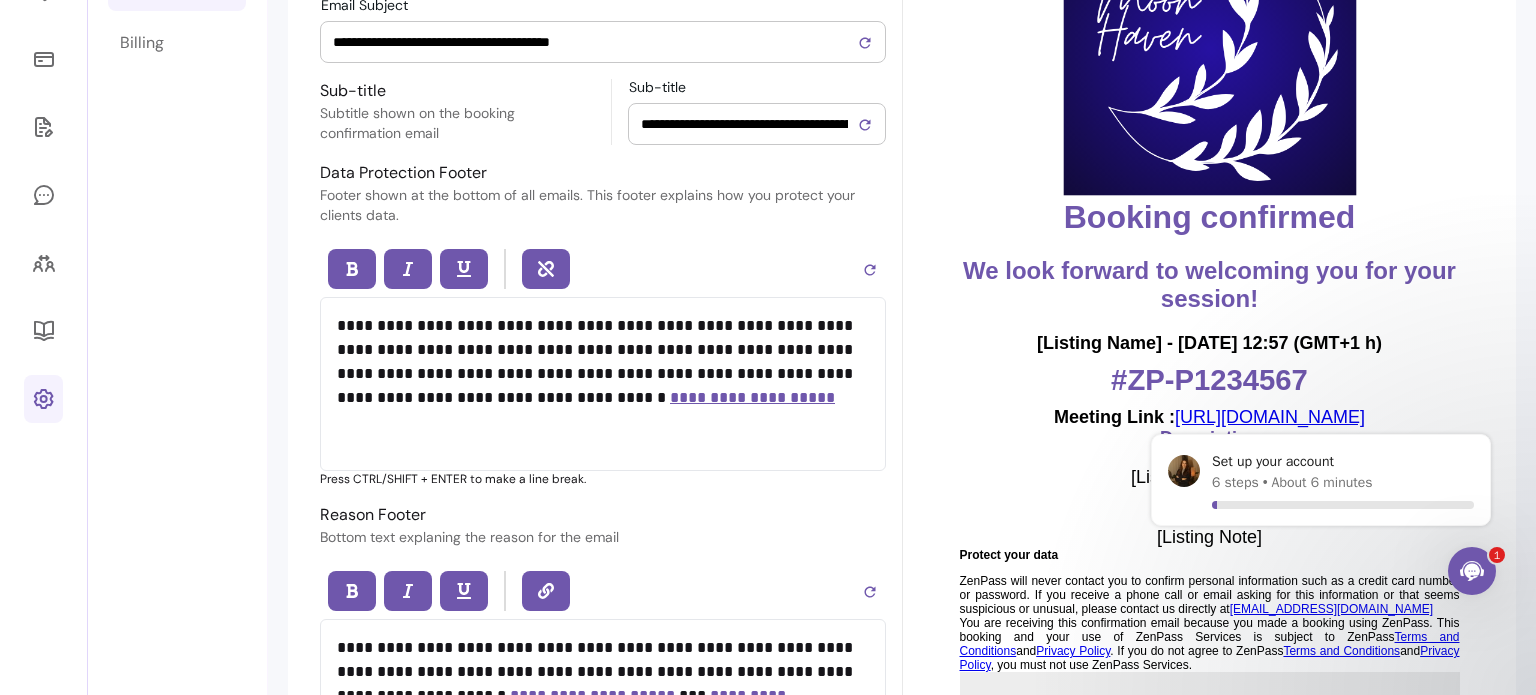 click on "**********" at bounding box center (747, 124) 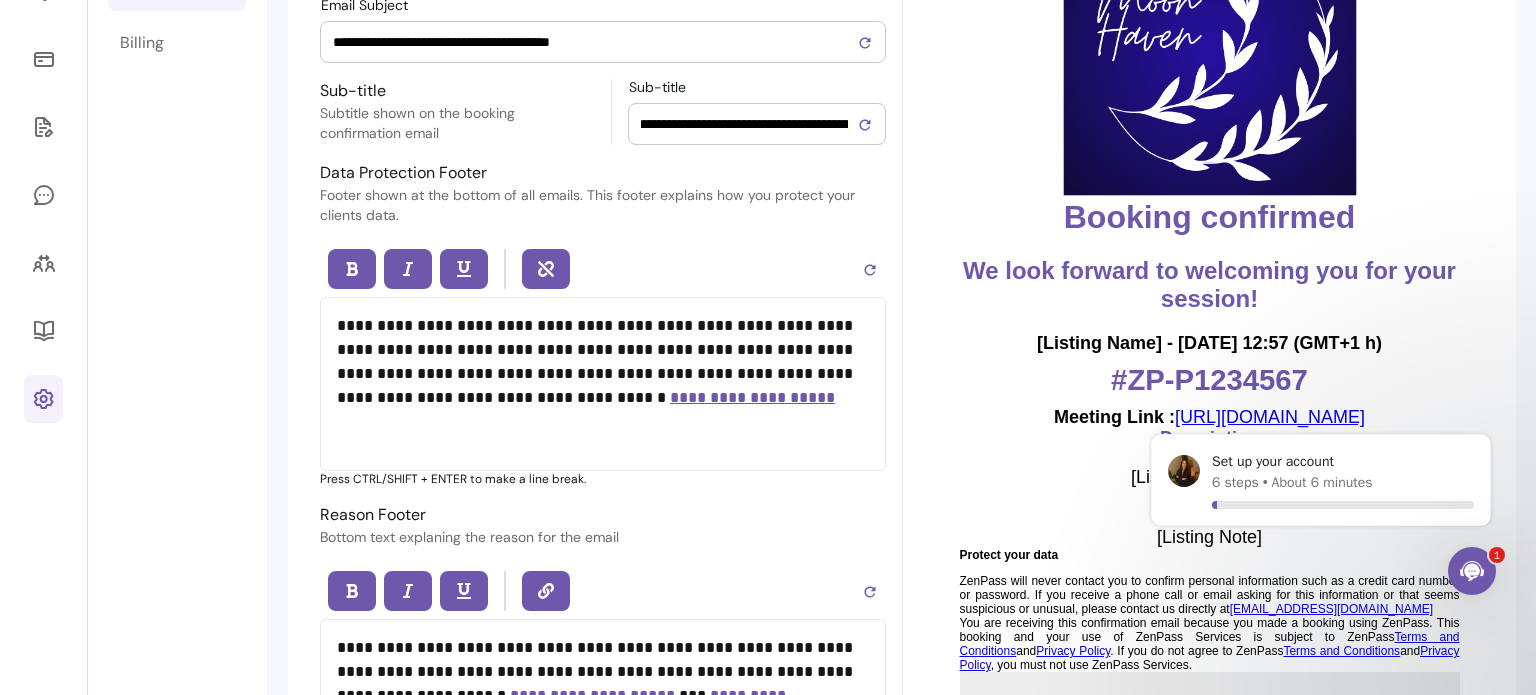 scroll, scrollTop: 0, scrollLeft: 20, axis: horizontal 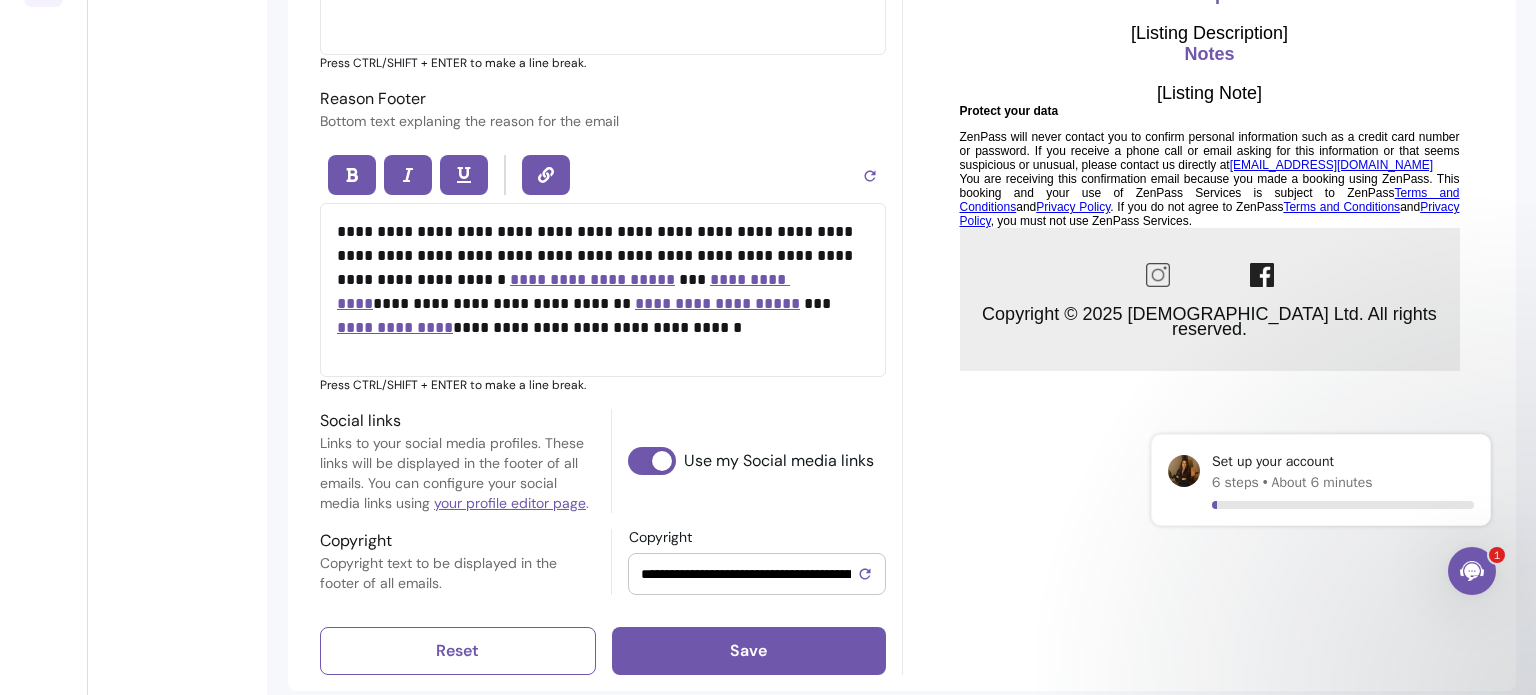type on "**********" 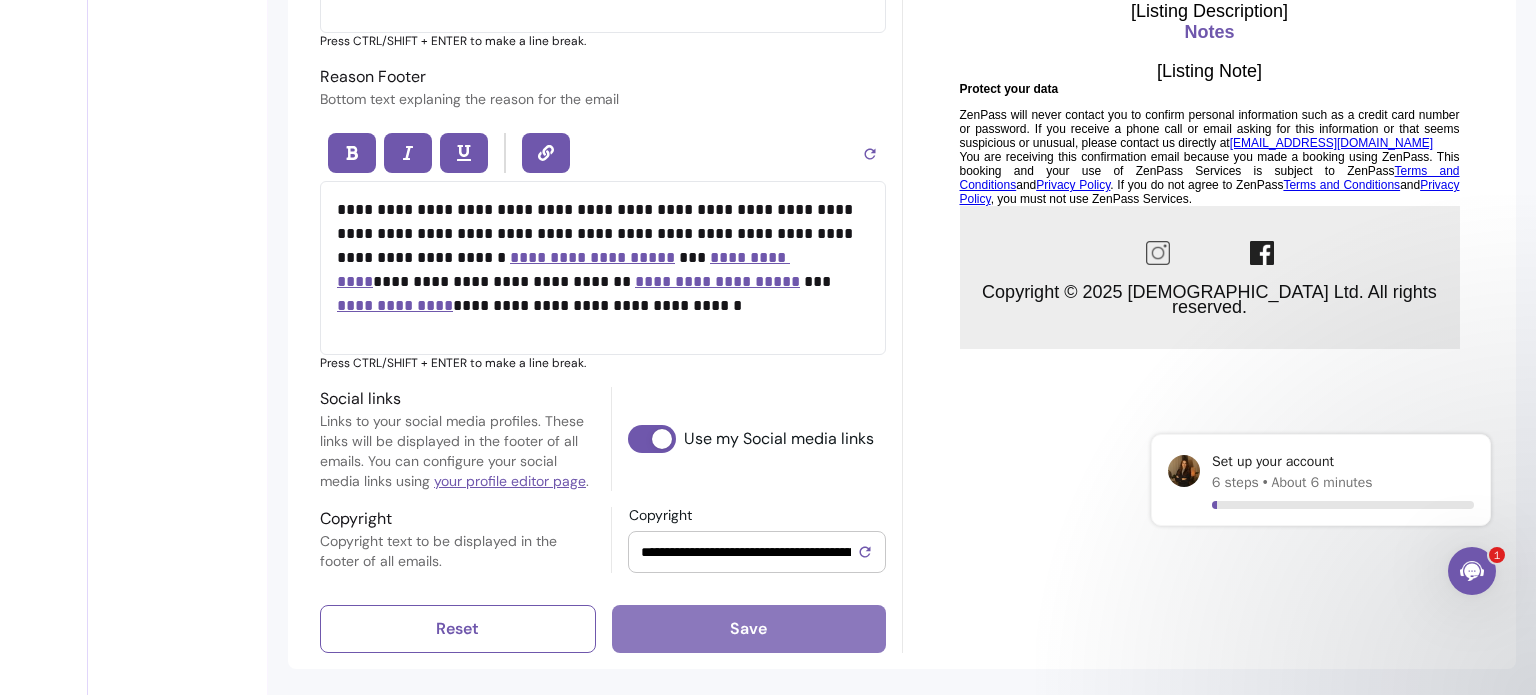 click on "Save" at bounding box center (749, 629) 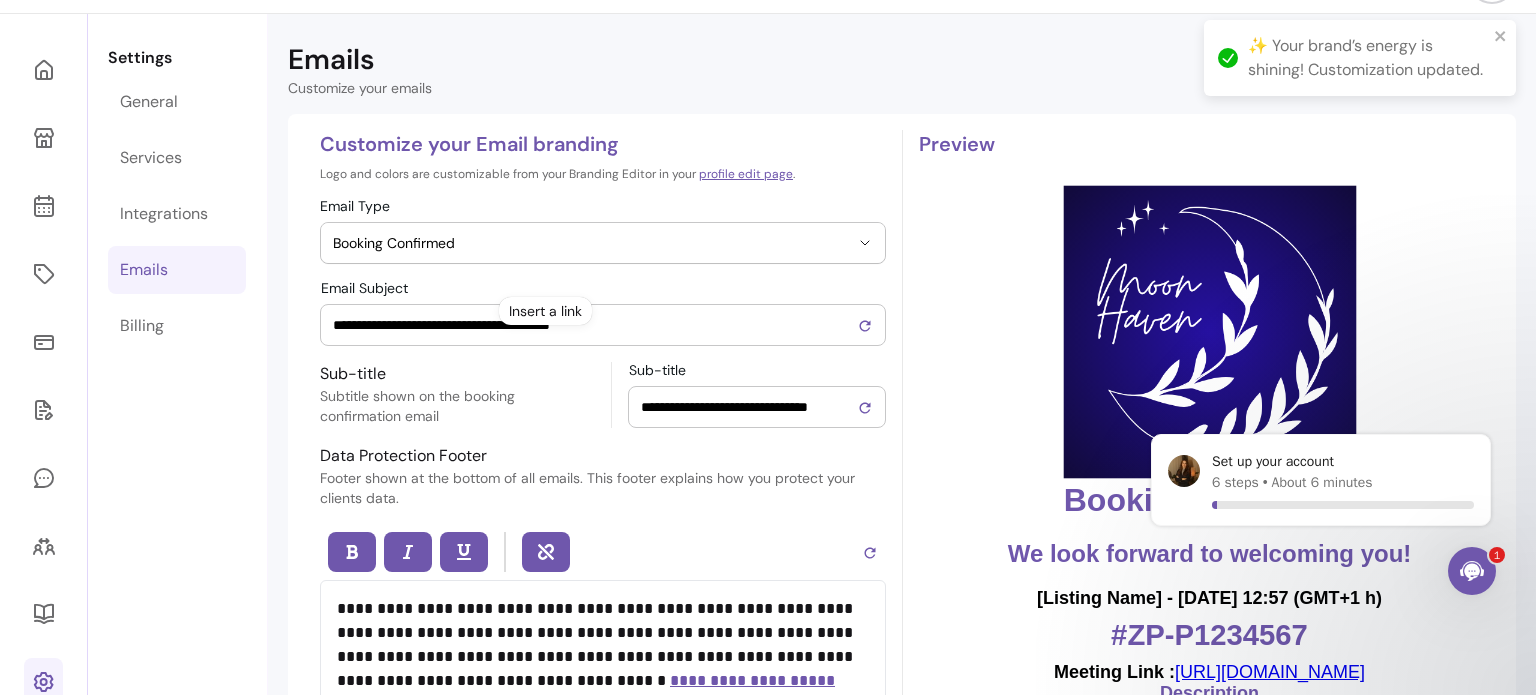 scroll, scrollTop: 41, scrollLeft: 0, axis: vertical 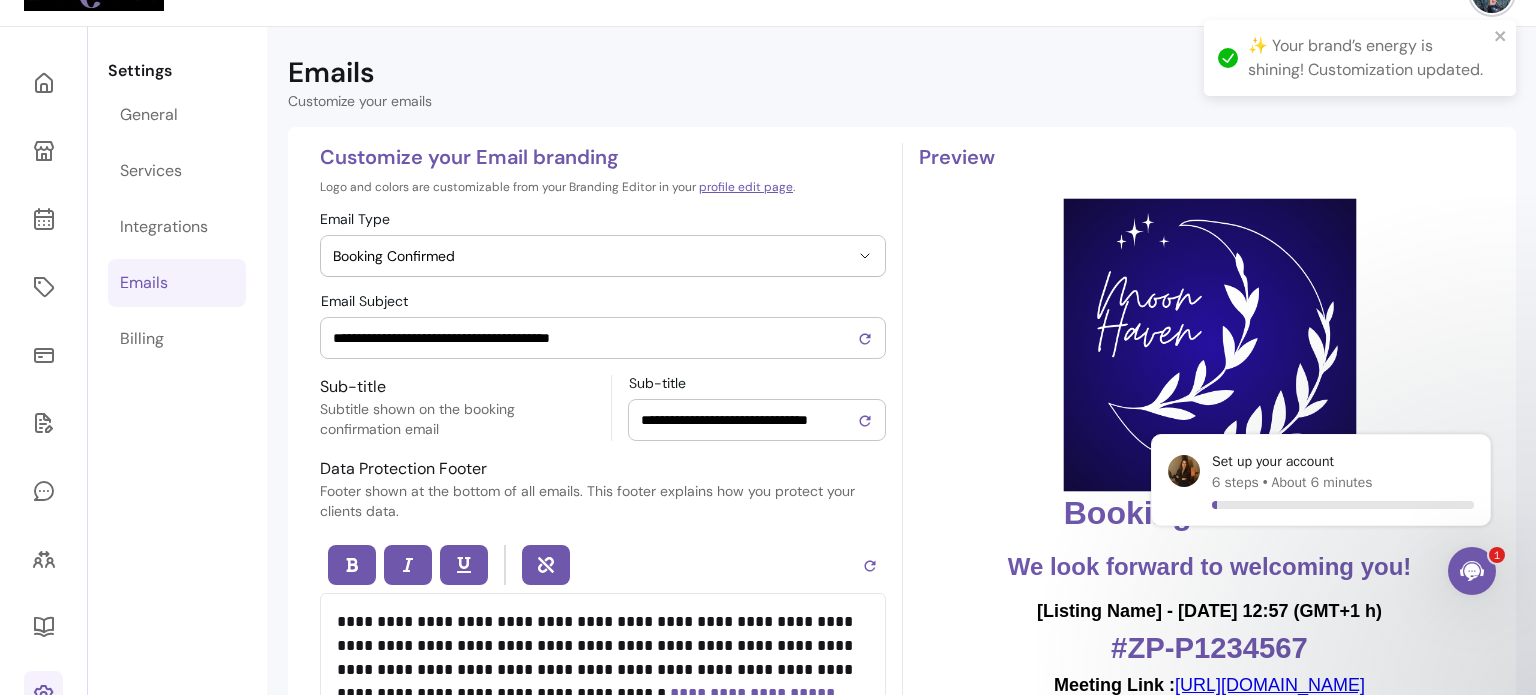 click on "Booking Confirmed" at bounding box center [591, 256] 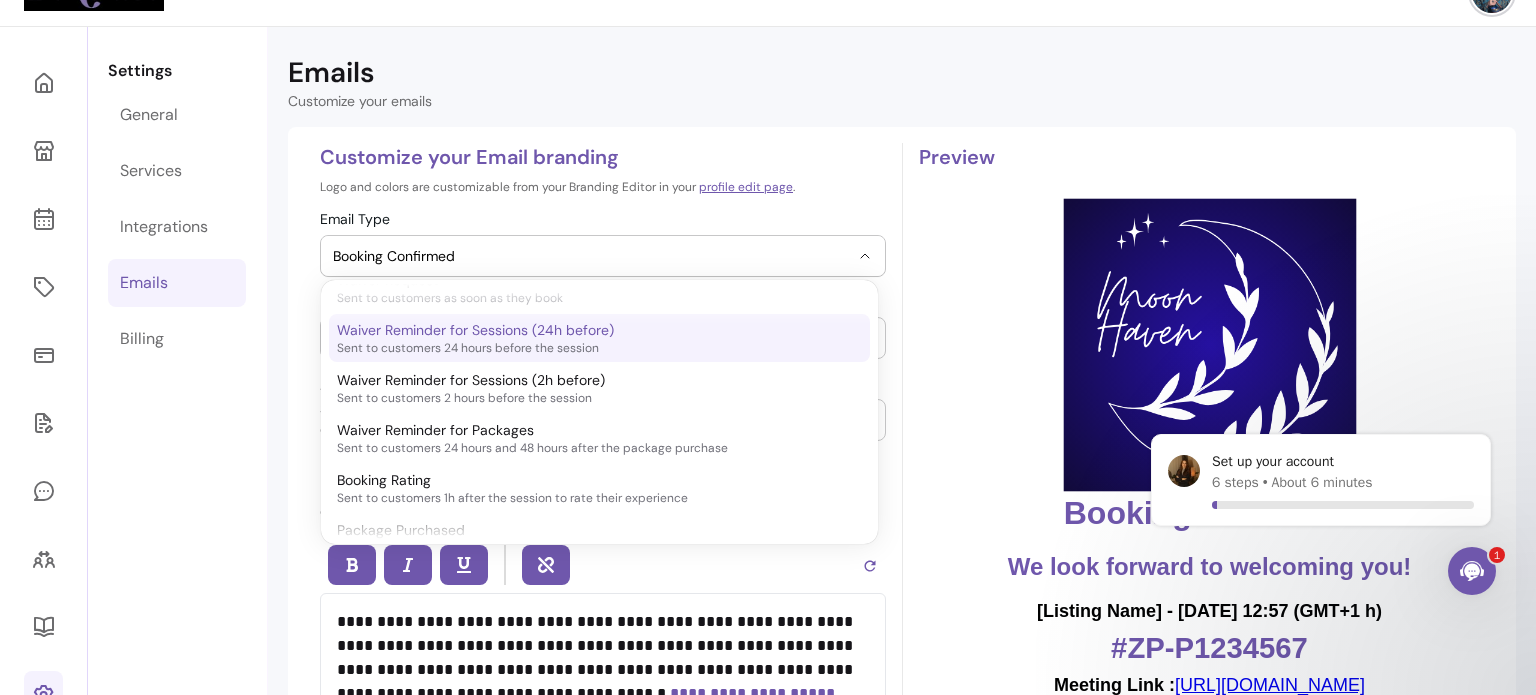 scroll, scrollTop: 350, scrollLeft: 0, axis: vertical 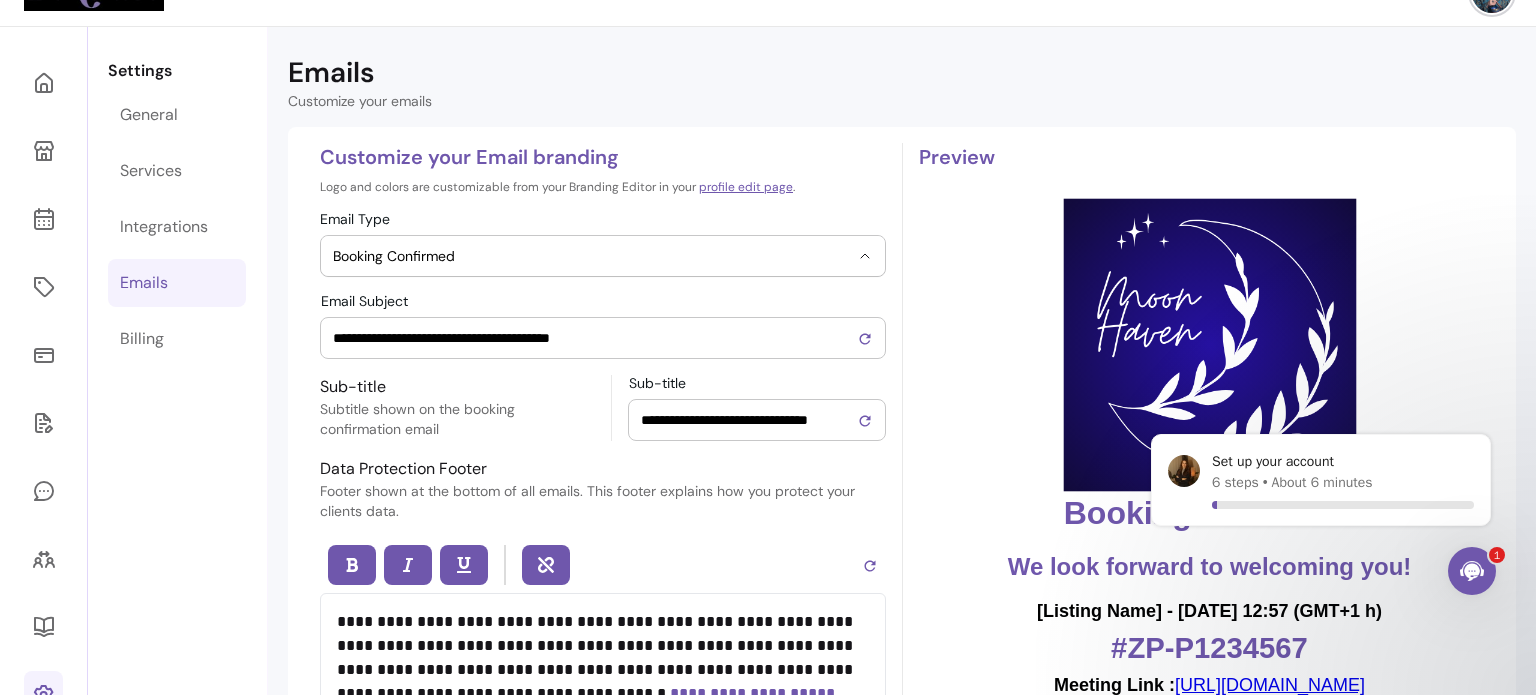 click on "Settings General   Services   Integrations   Emails   Billing" at bounding box center [177, 729] 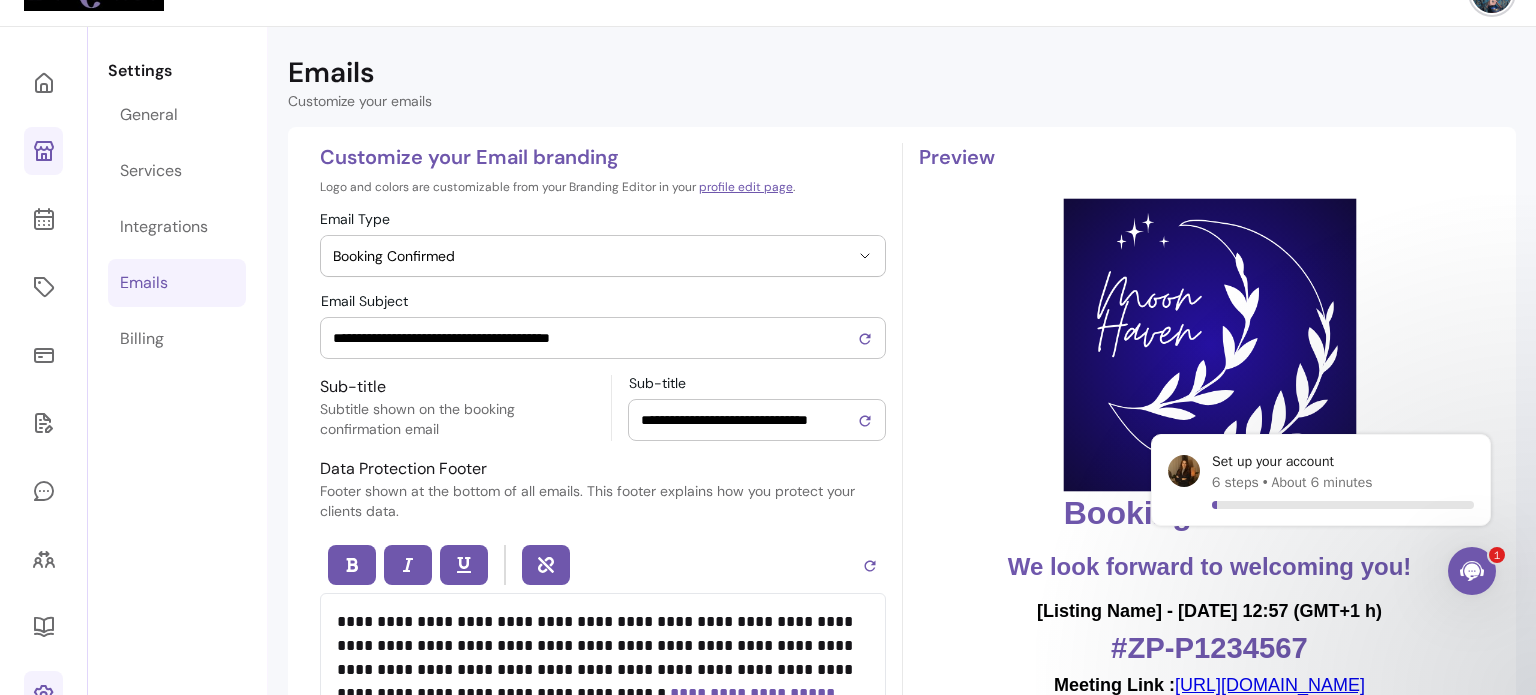 click 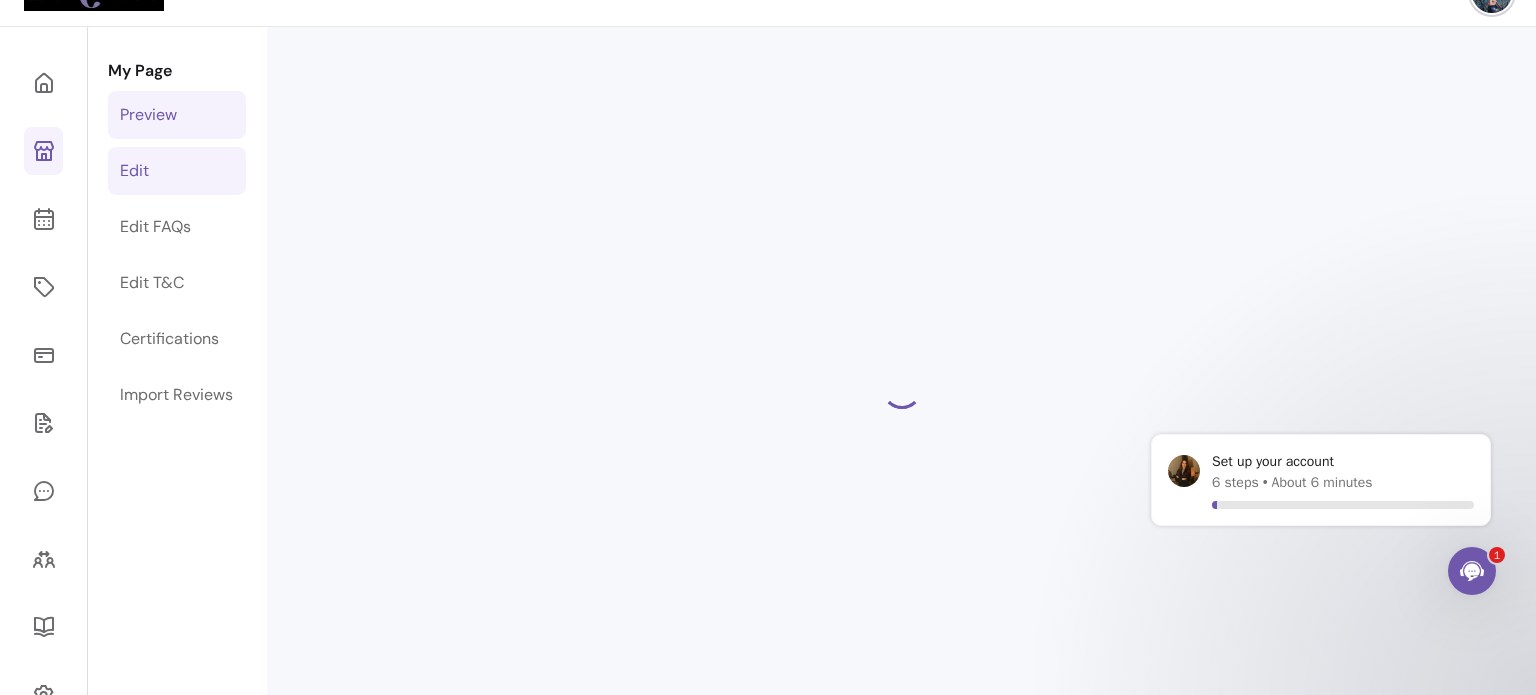 click on "Edit" at bounding box center (177, 171) 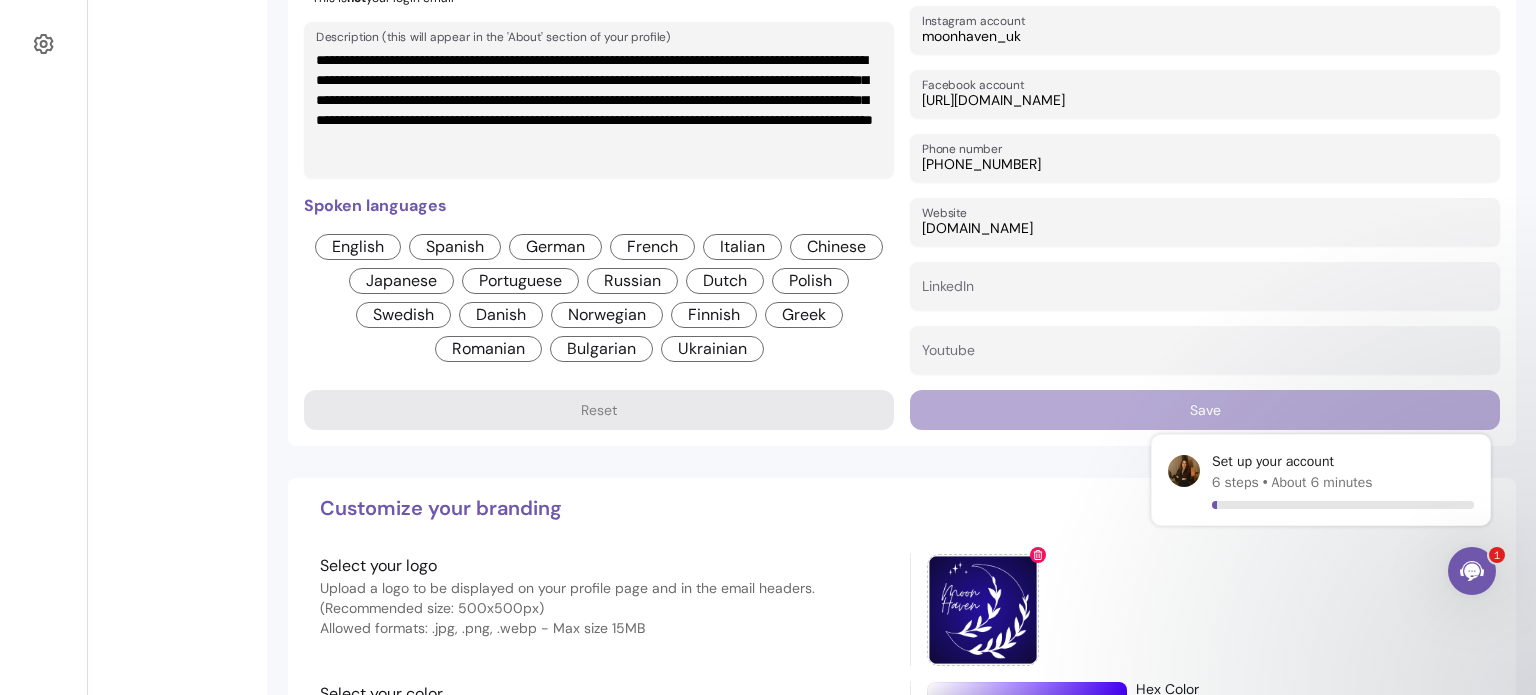 scroll, scrollTop: 974, scrollLeft: 0, axis: vertical 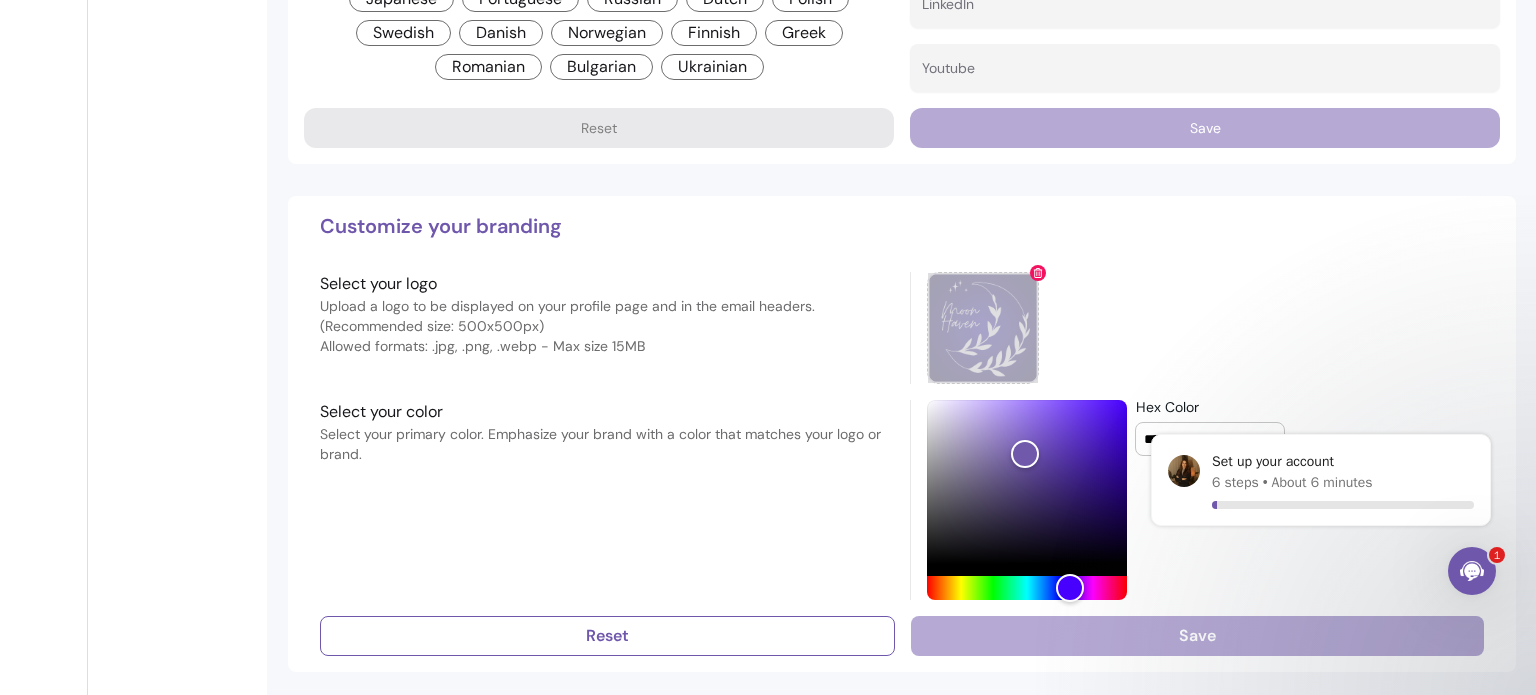 click at bounding box center [983, 328] 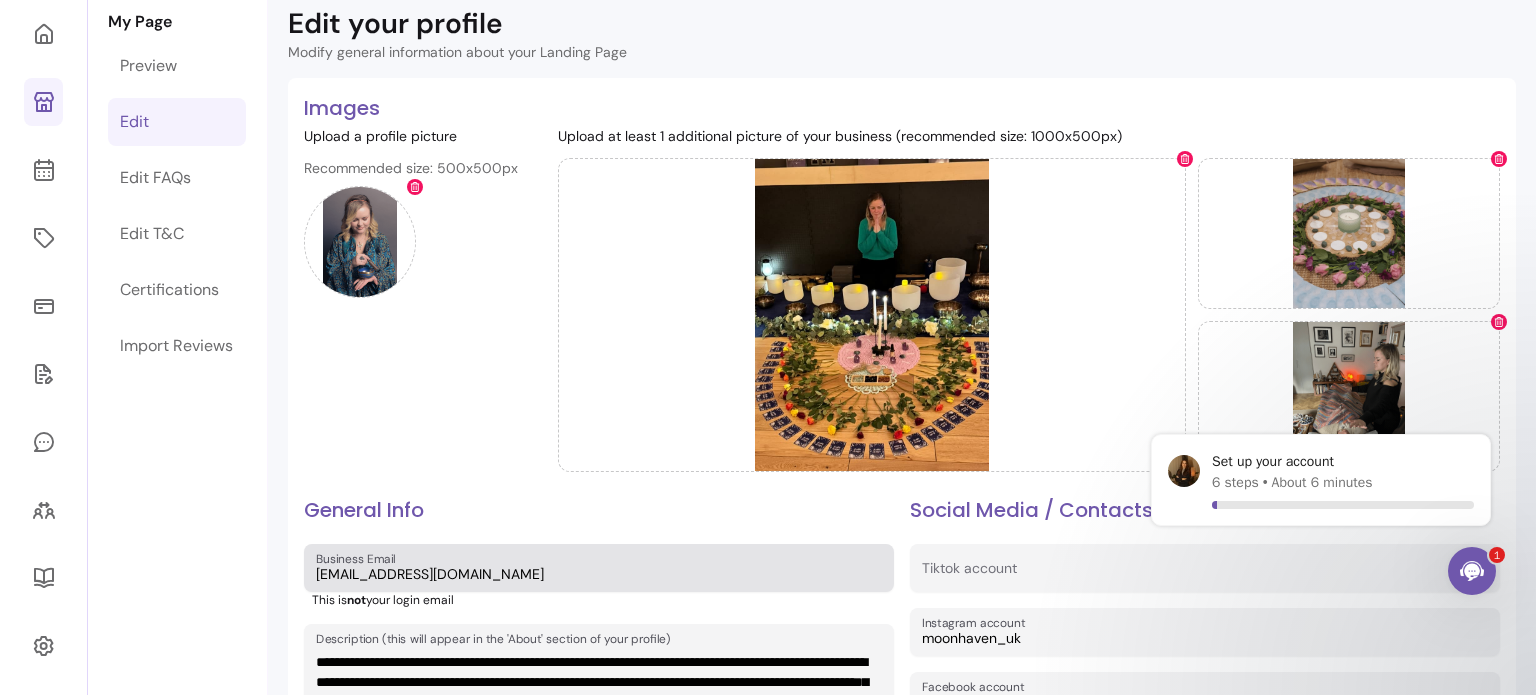 scroll, scrollTop: 0, scrollLeft: 0, axis: both 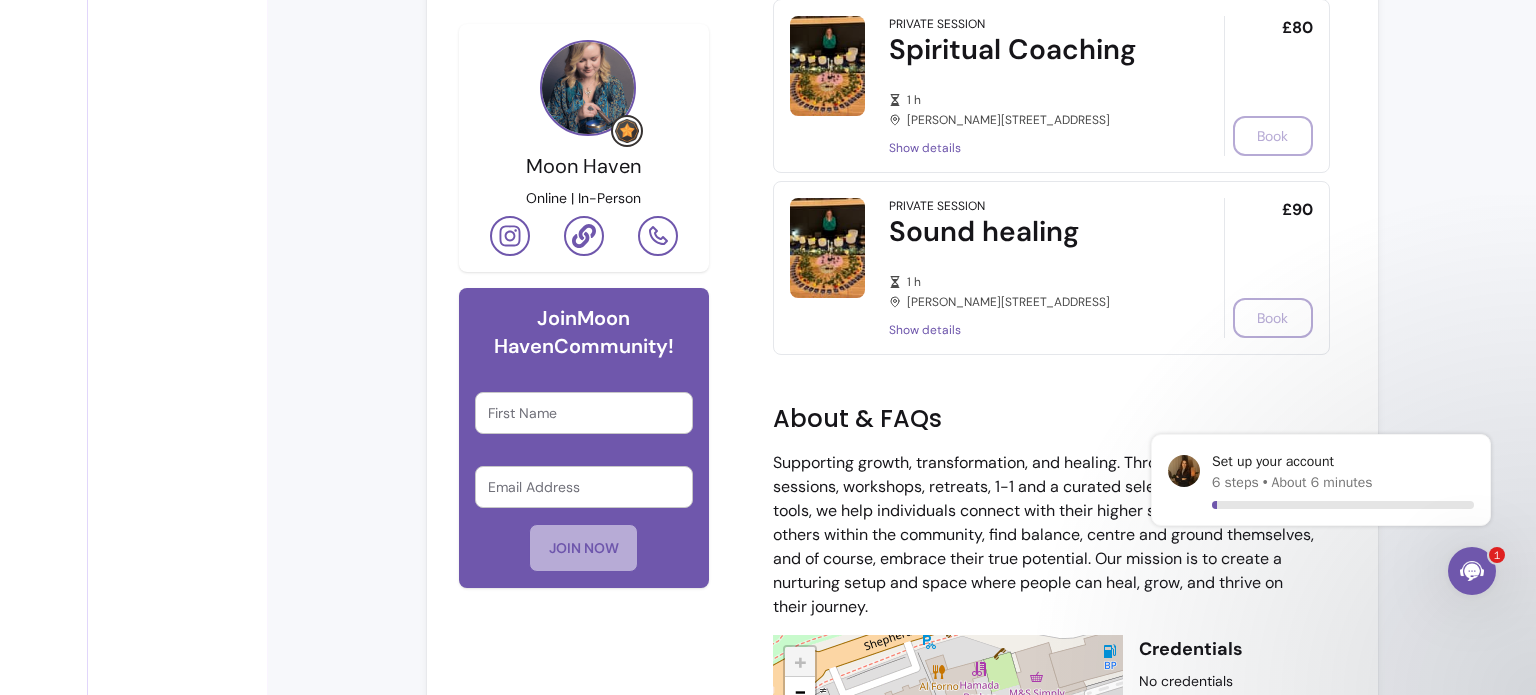 drag, startPoint x: 1308, startPoint y: 263, endPoint x: 1456, endPoint y: 145, distance: 189.28285 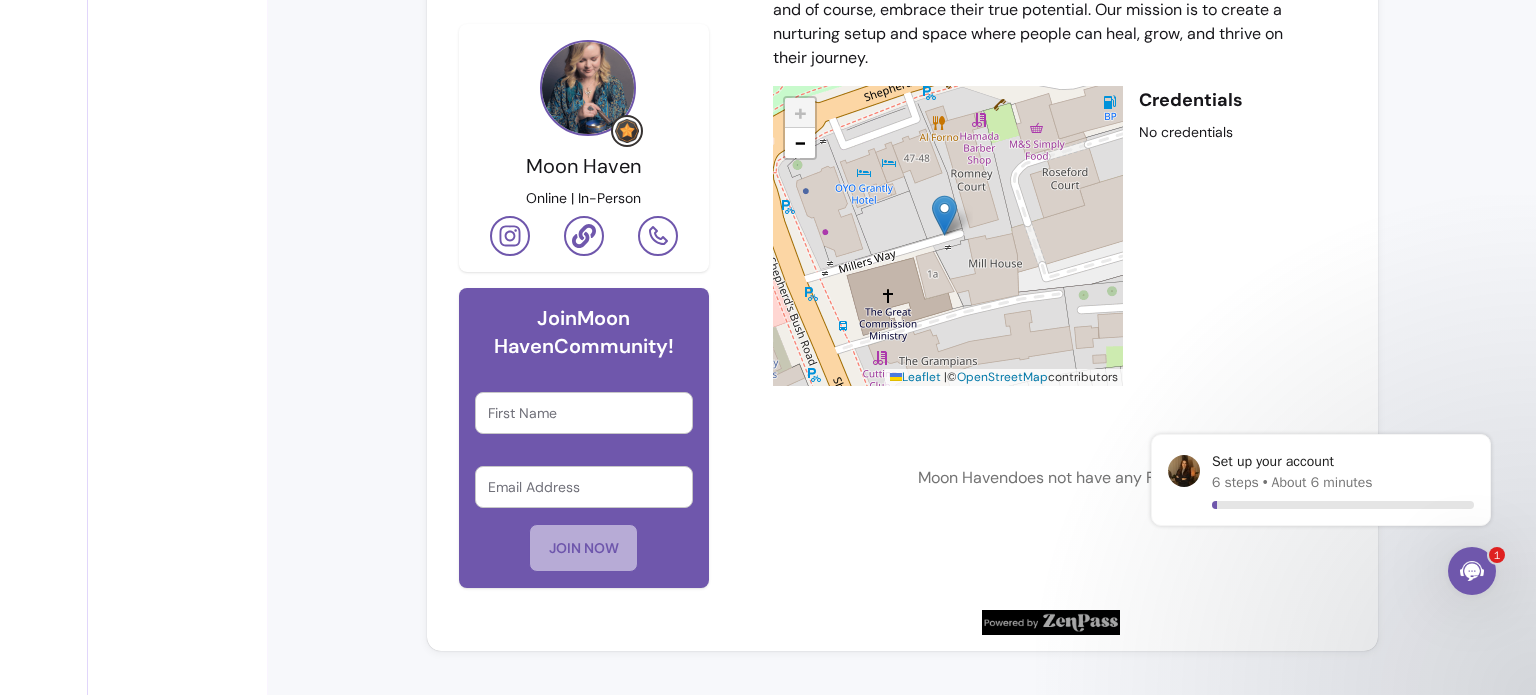 scroll, scrollTop: 2933, scrollLeft: 0, axis: vertical 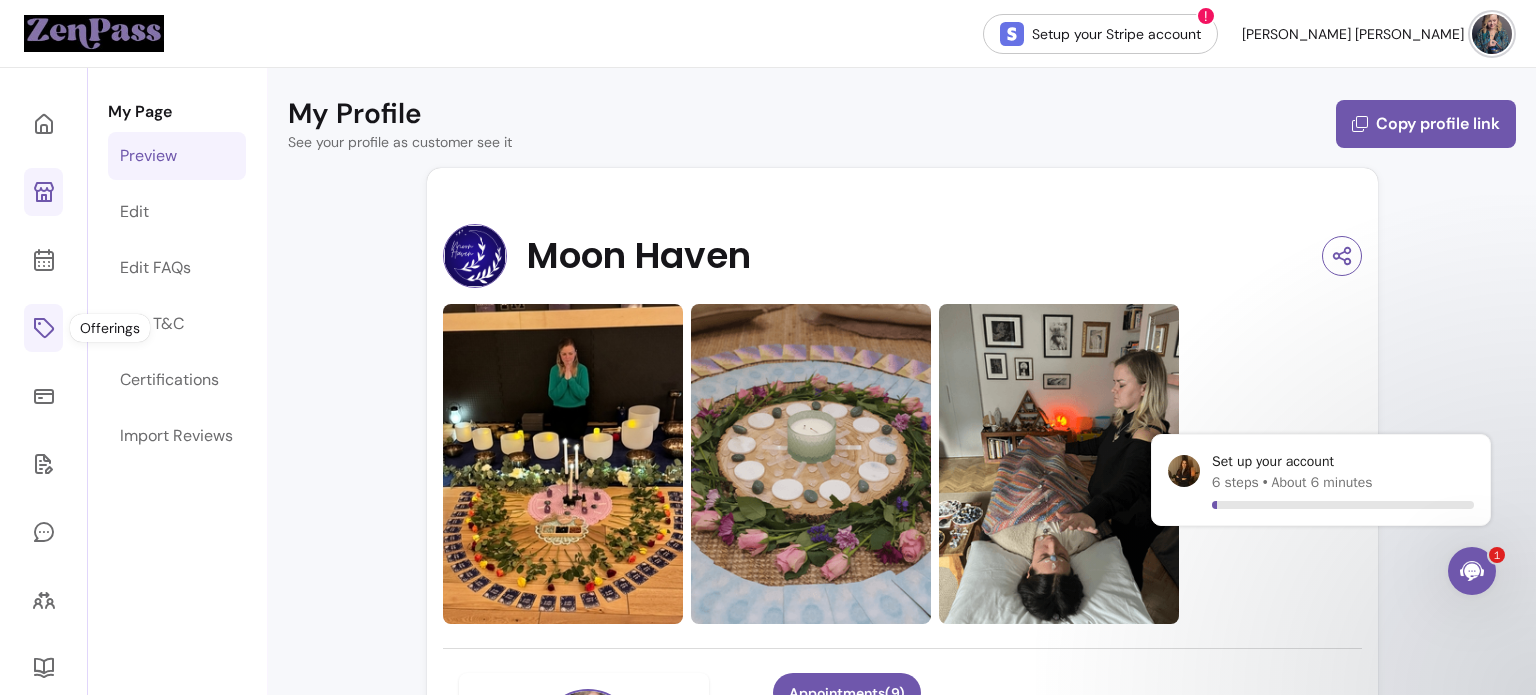 click 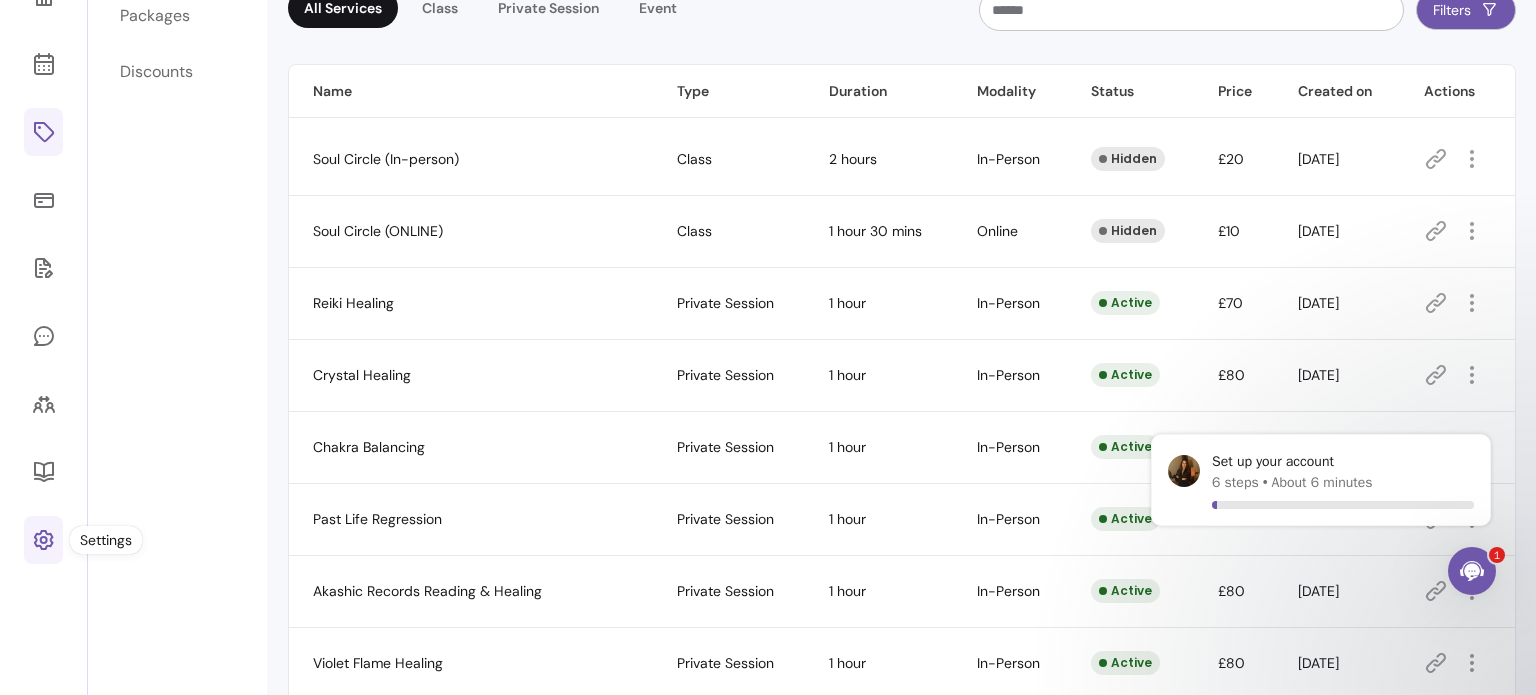 scroll, scrollTop: 0, scrollLeft: 0, axis: both 